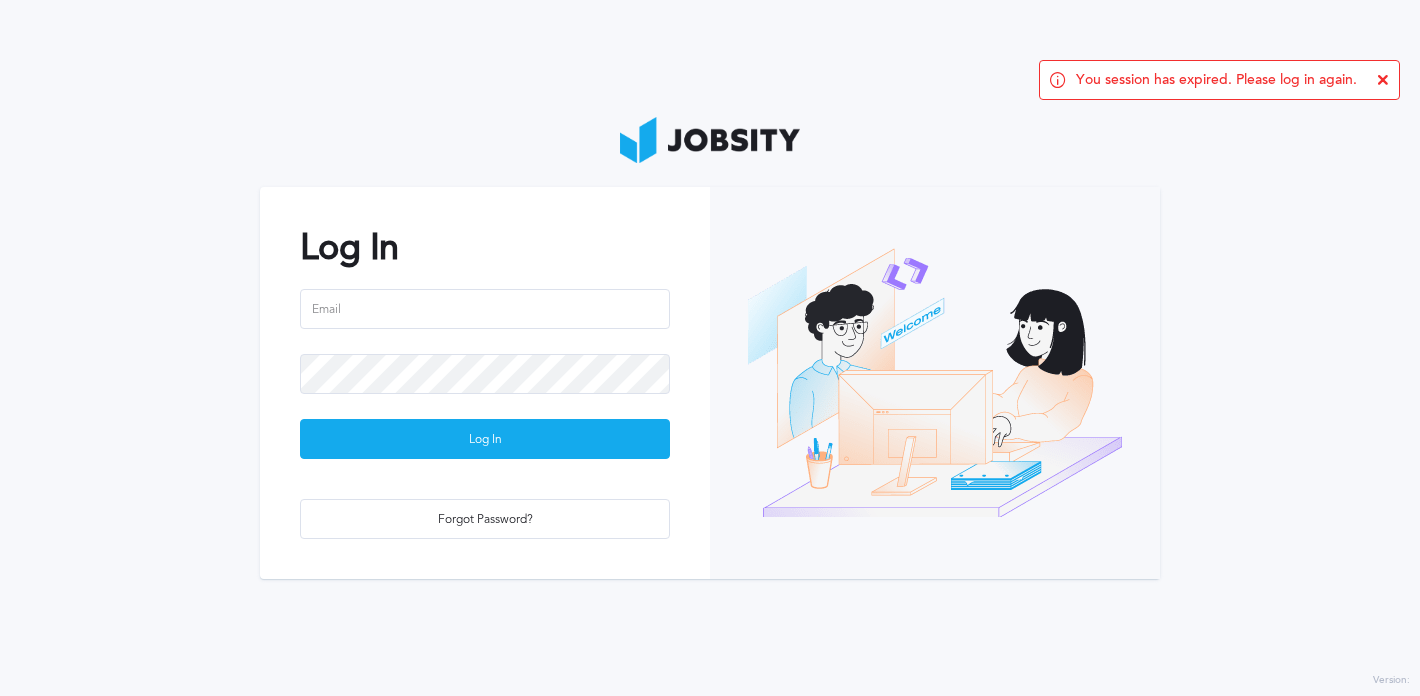 scroll, scrollTop: 0, scrollLeft: 0, axis: both 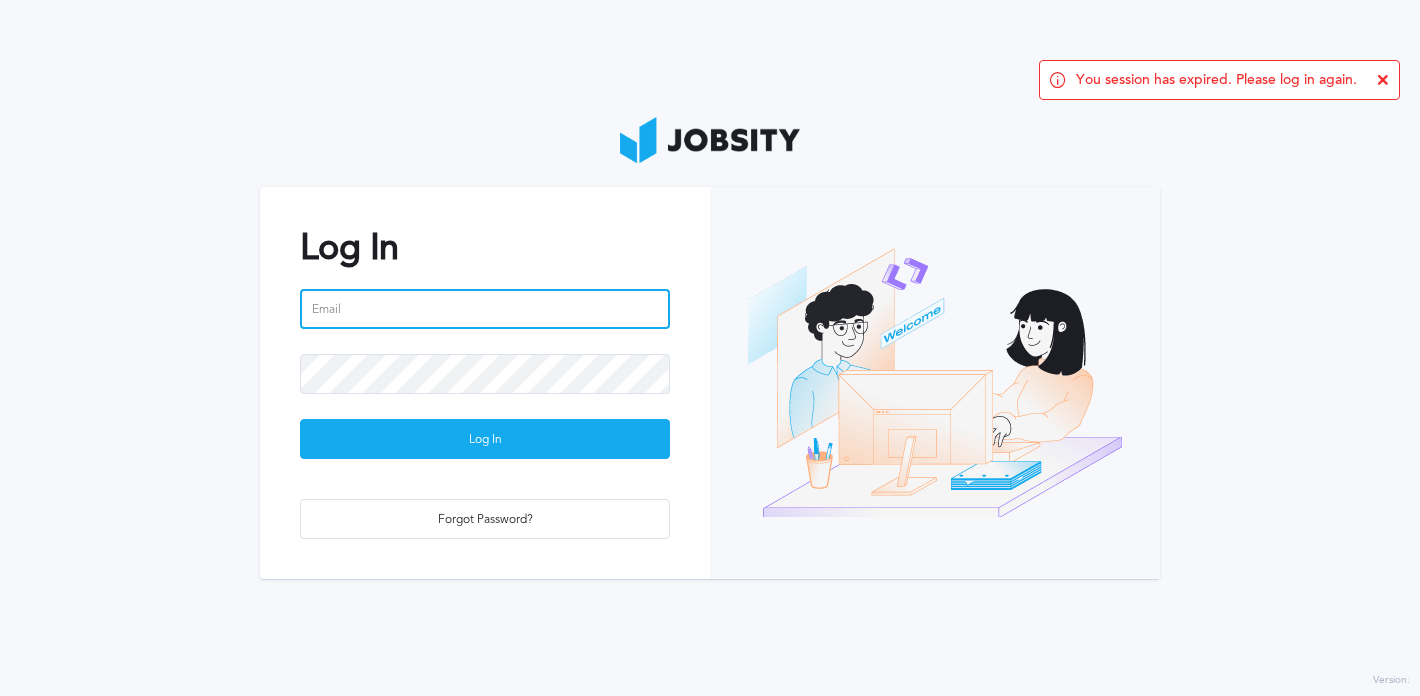click at bounding box center (485, 309) 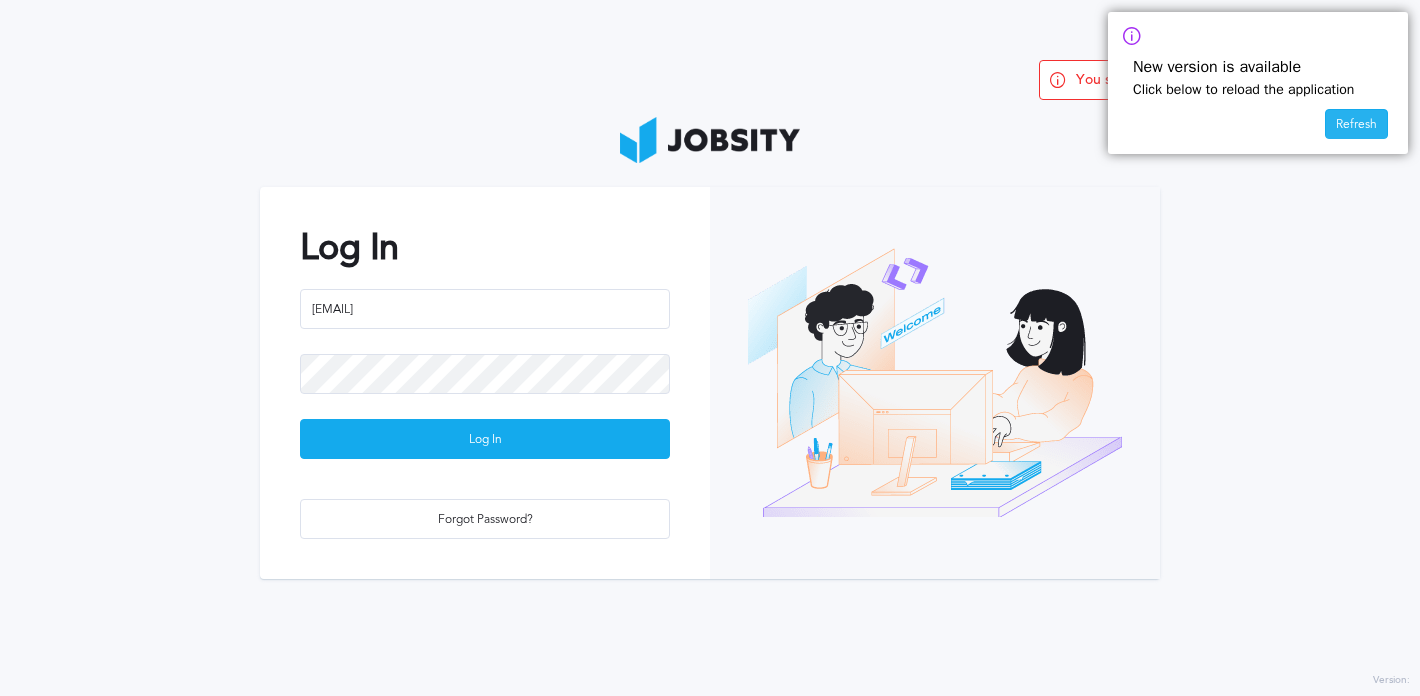 click on "Refresh" at bounding box center [1356, 125] 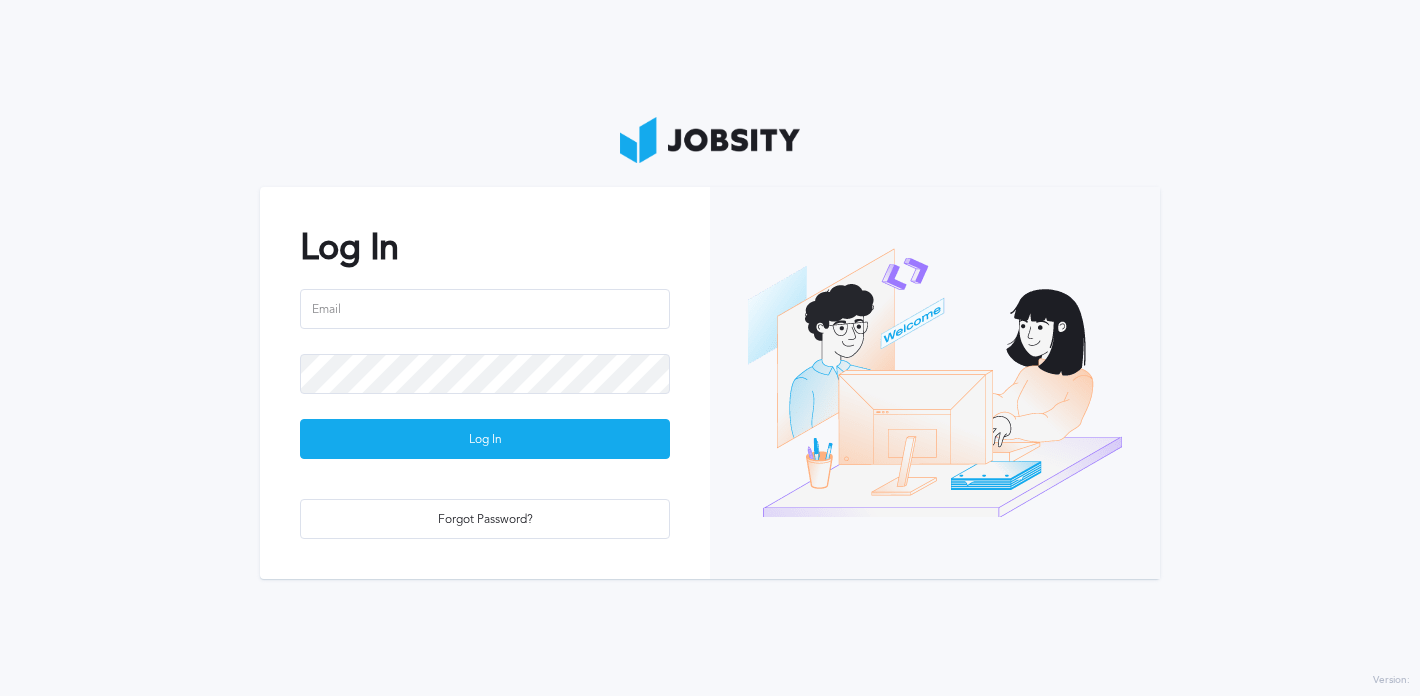 scroll, scrollTop: 0, scrollLeft: 0, axis: both 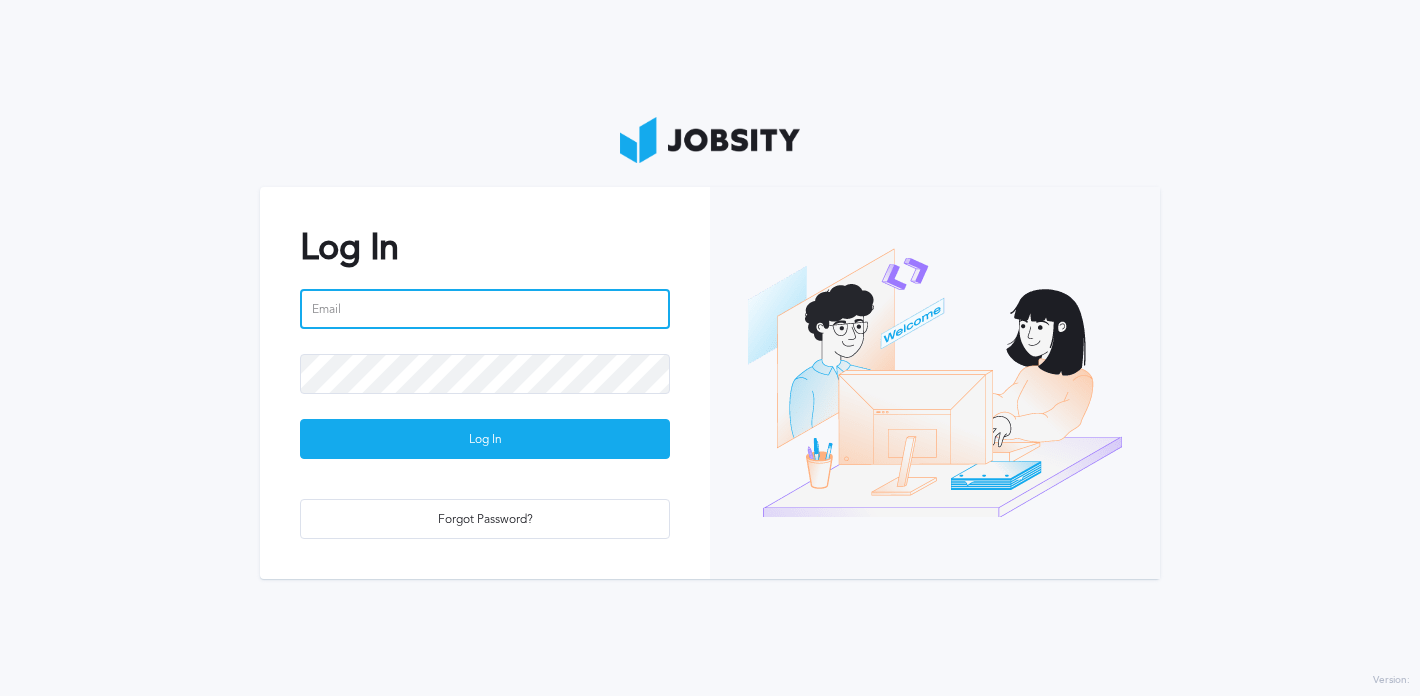 click at bounding box center (485, 309) 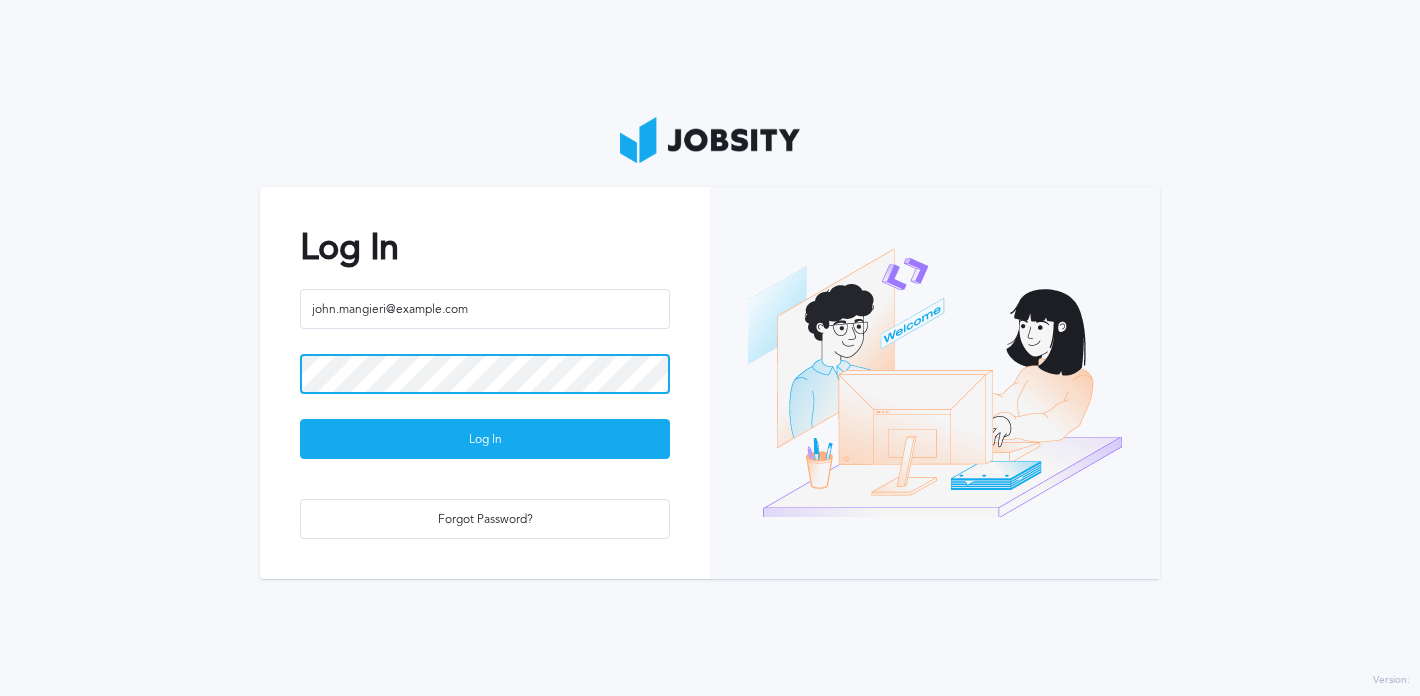 click on "Log In" at bounding box center [485, 439] 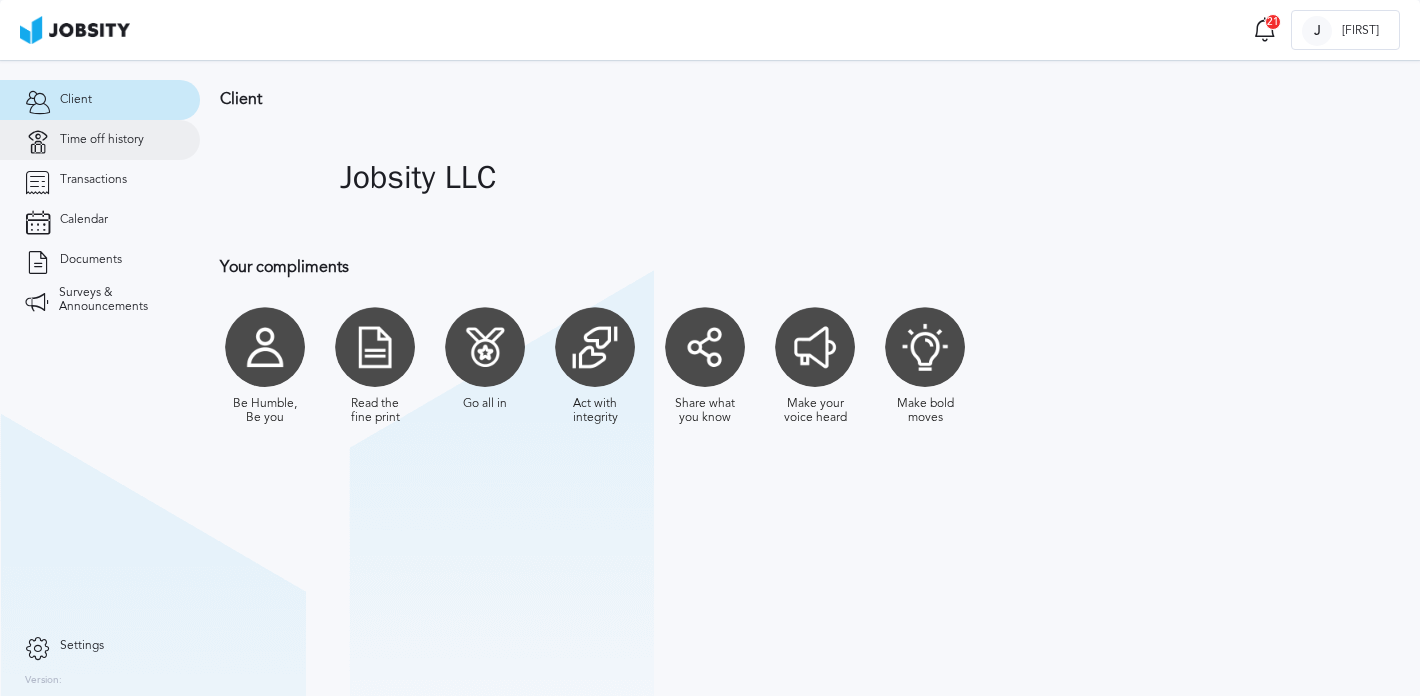 click on "Time off history" at bounding box center [102, 140] 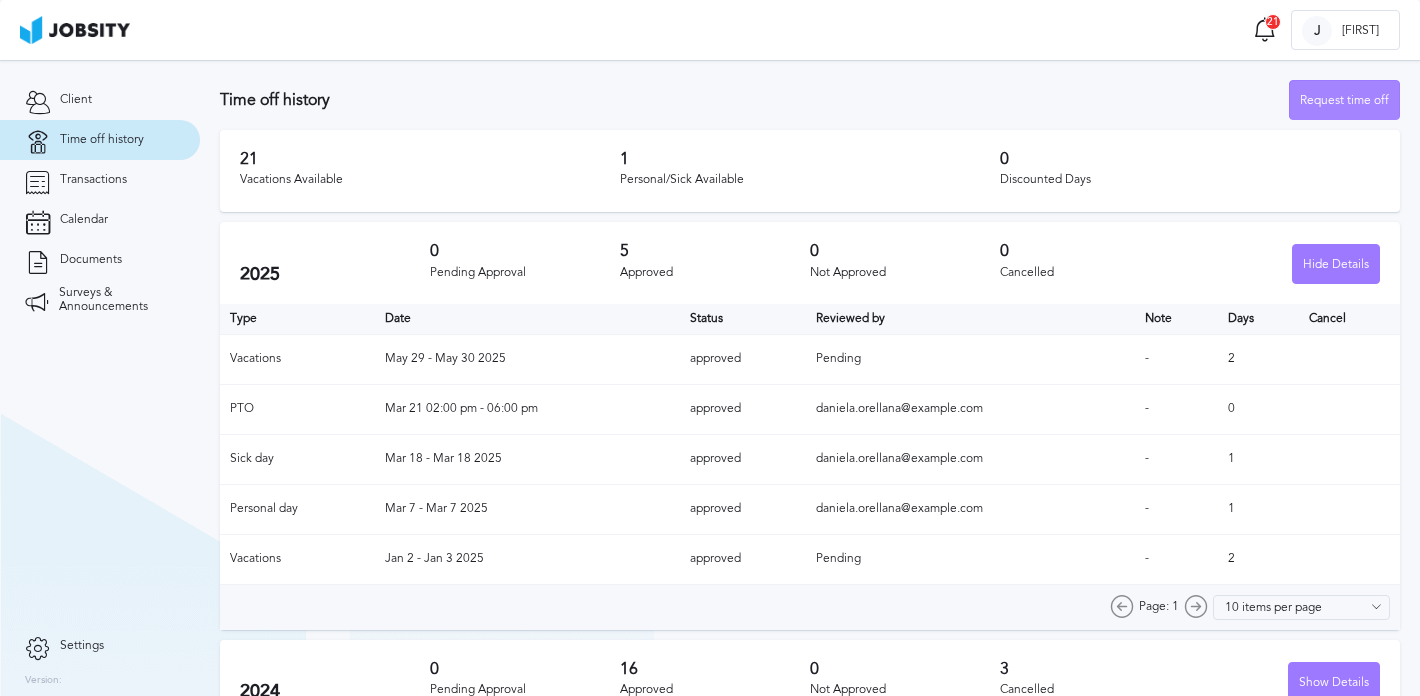 click on "Request time off" at bounding box center (1344, 101) 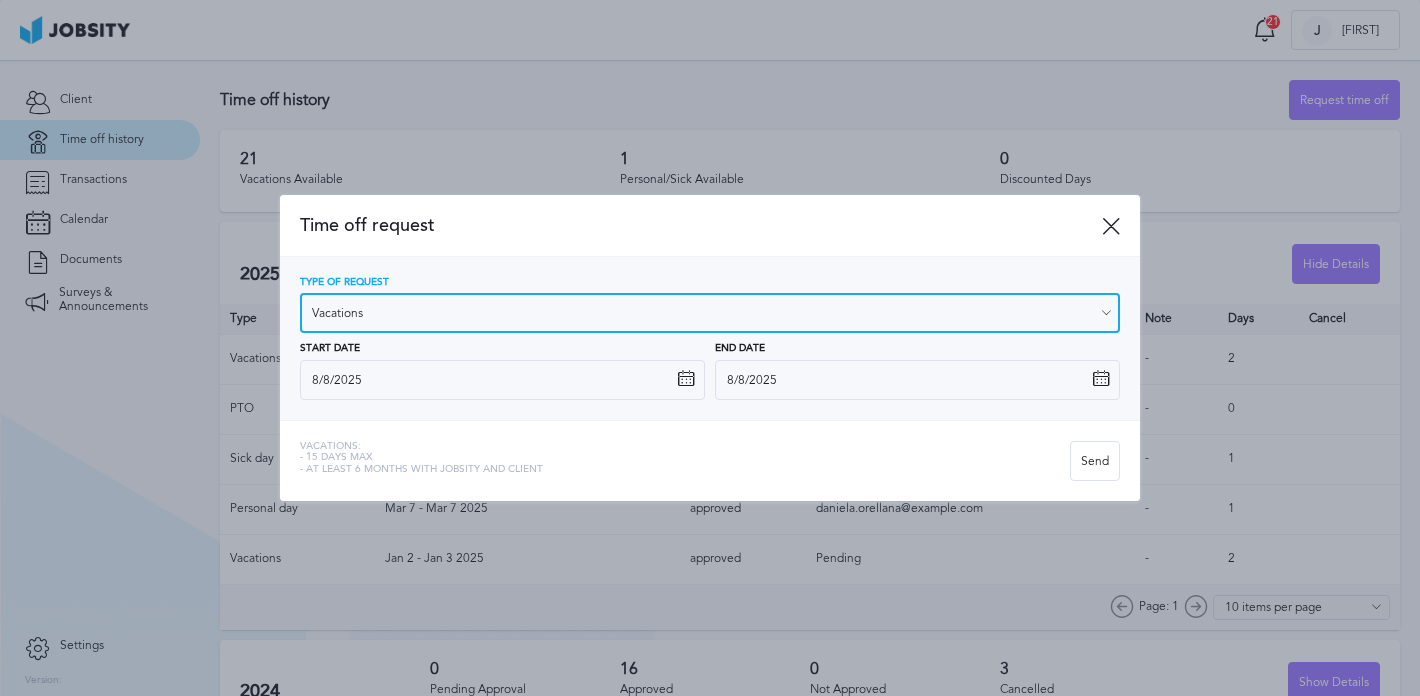 click on "Vacations" at bounding box center (710, 313) 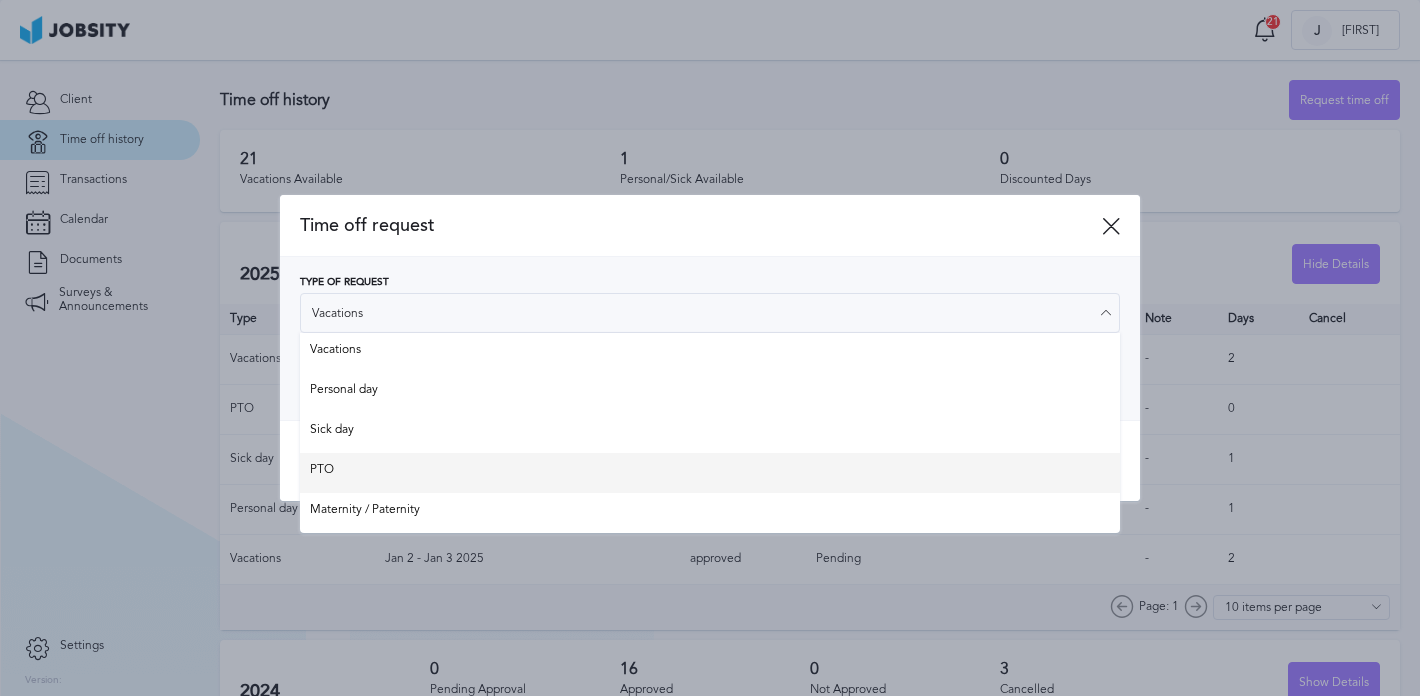 type on "PTO" 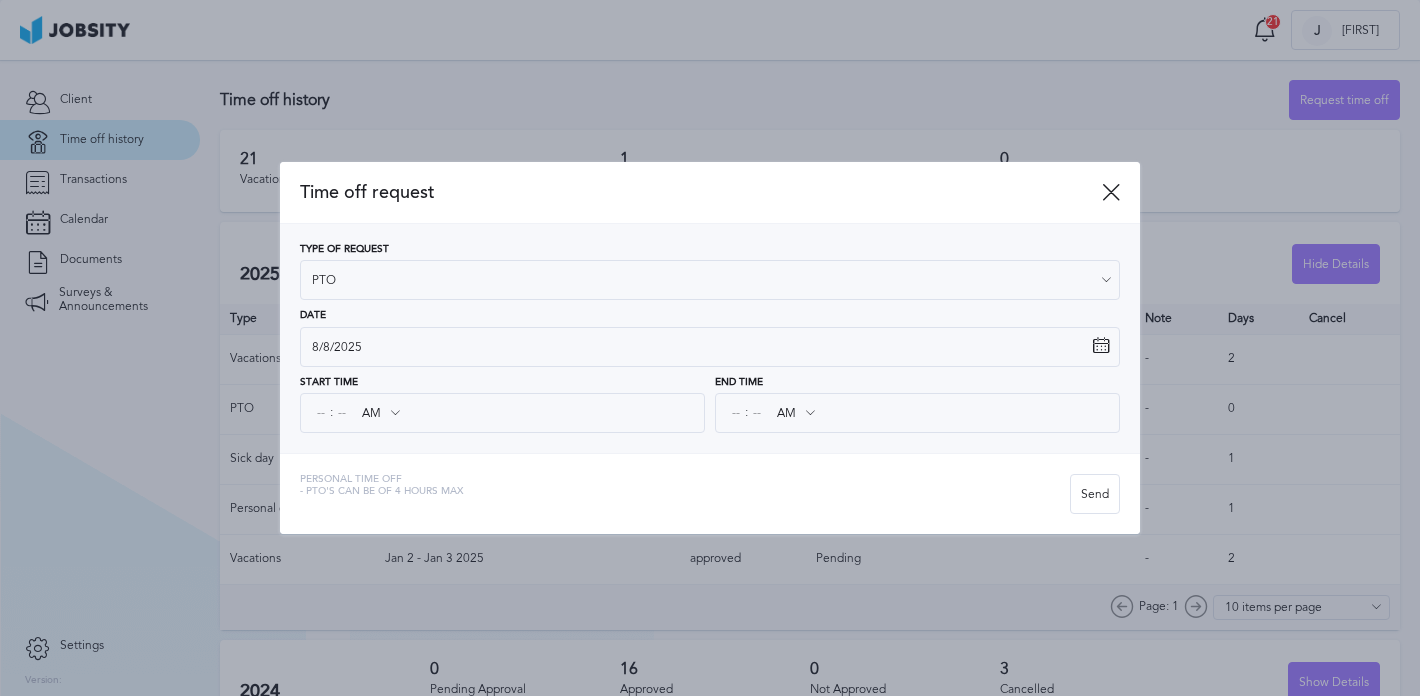 click on "Time off request Type of Request PTO Vacations Personal day Sick day PTO Maternity / Paternity Date 8/8/2025 S M T W T F S 27 28 29 30 31 1 2 3 4 5 6 7 8 9 10 11 12 13 14 15 16 17 18 19 20 21 22 23 24 25 26 27 28 29 30 31 1 2 3 4 5 6 August 2025 Start Time : AM AM PM End Time : AM AM PM Personal Time Off - PTO's can be of 4 hours max Send" at bounding box center (710, 348) 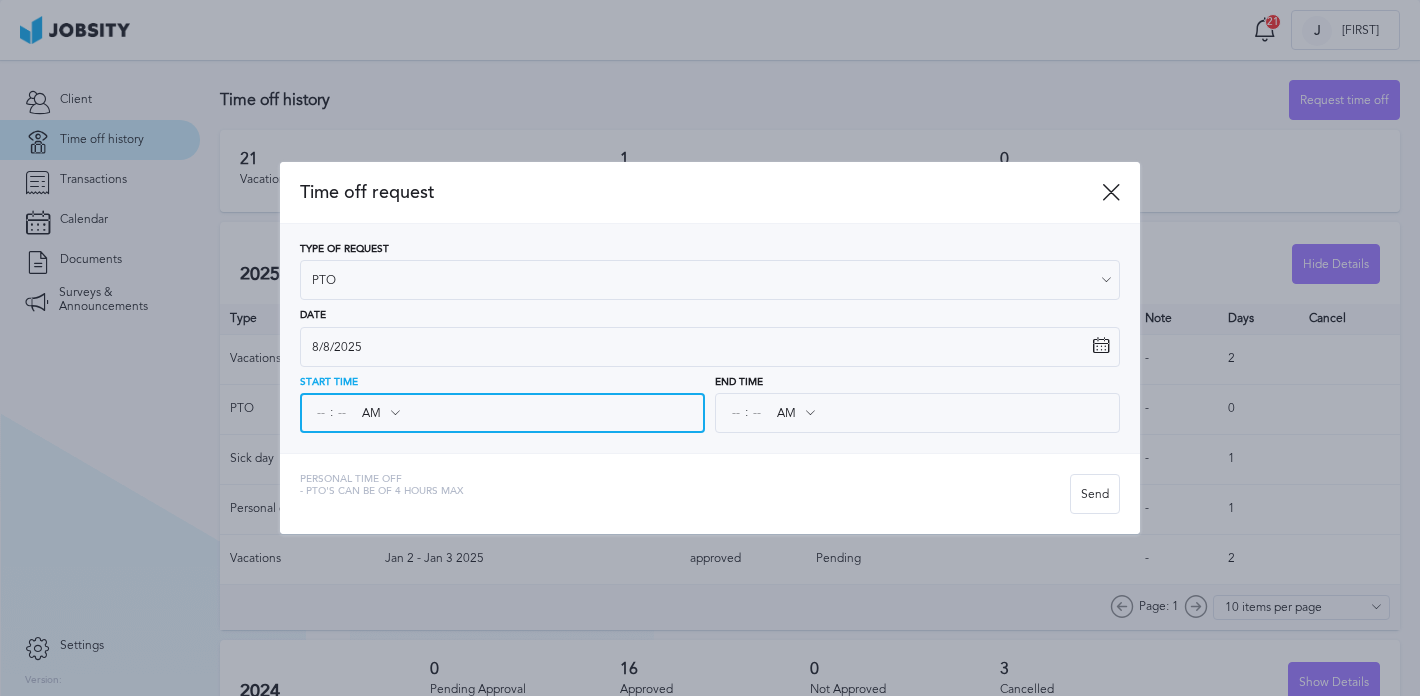 click at bounding box center (321, 413) 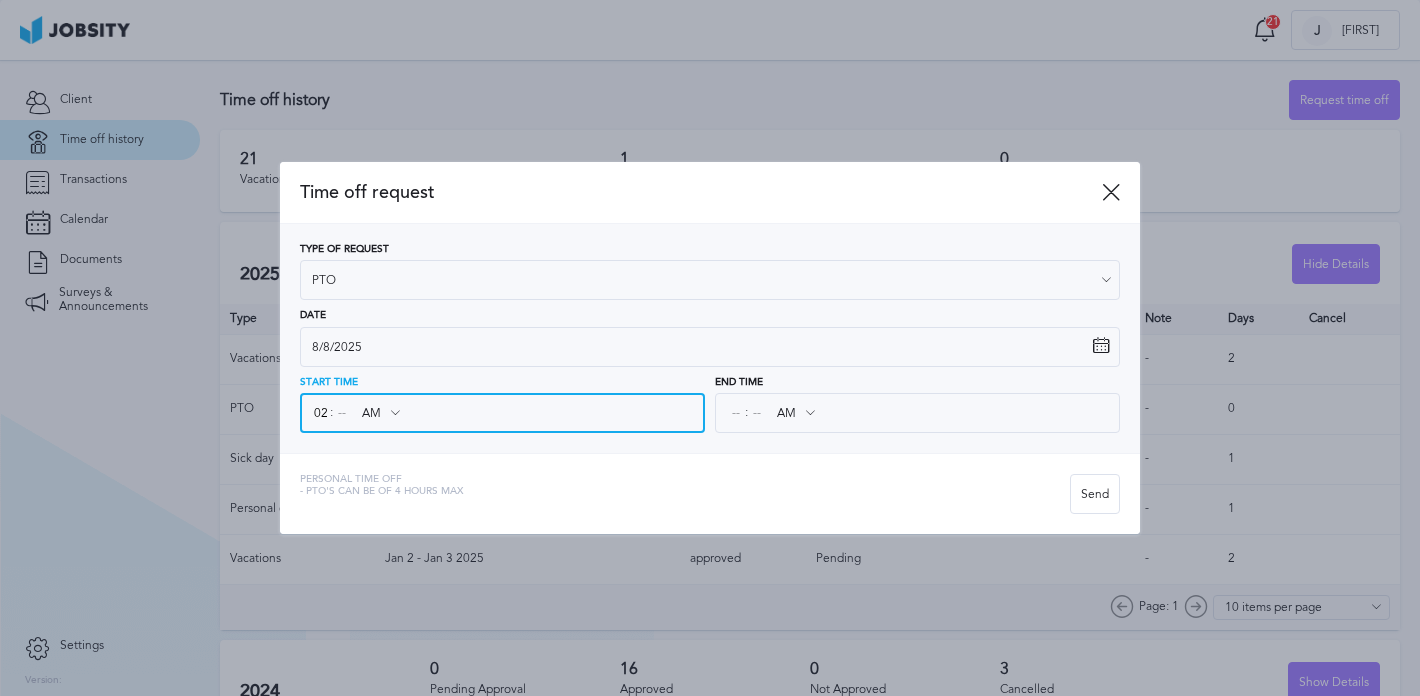 type on "02" 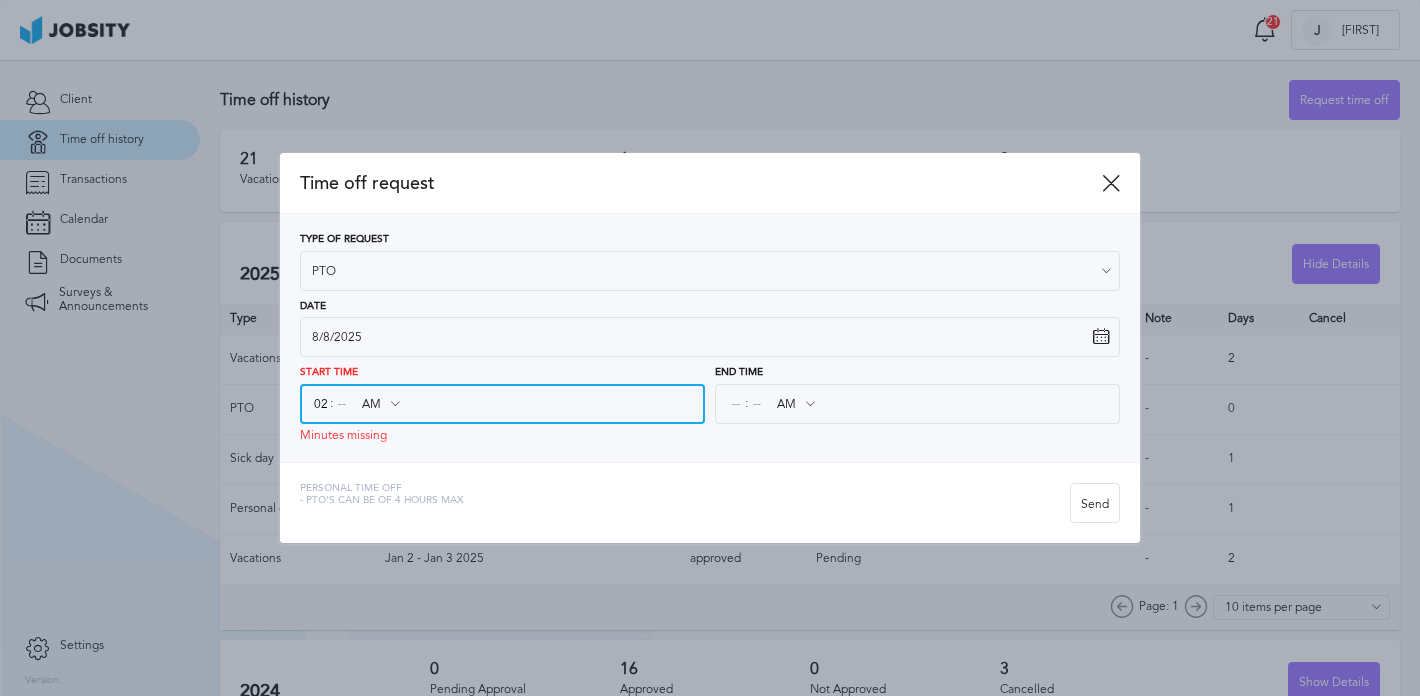 click at bounding box center [342, 404] 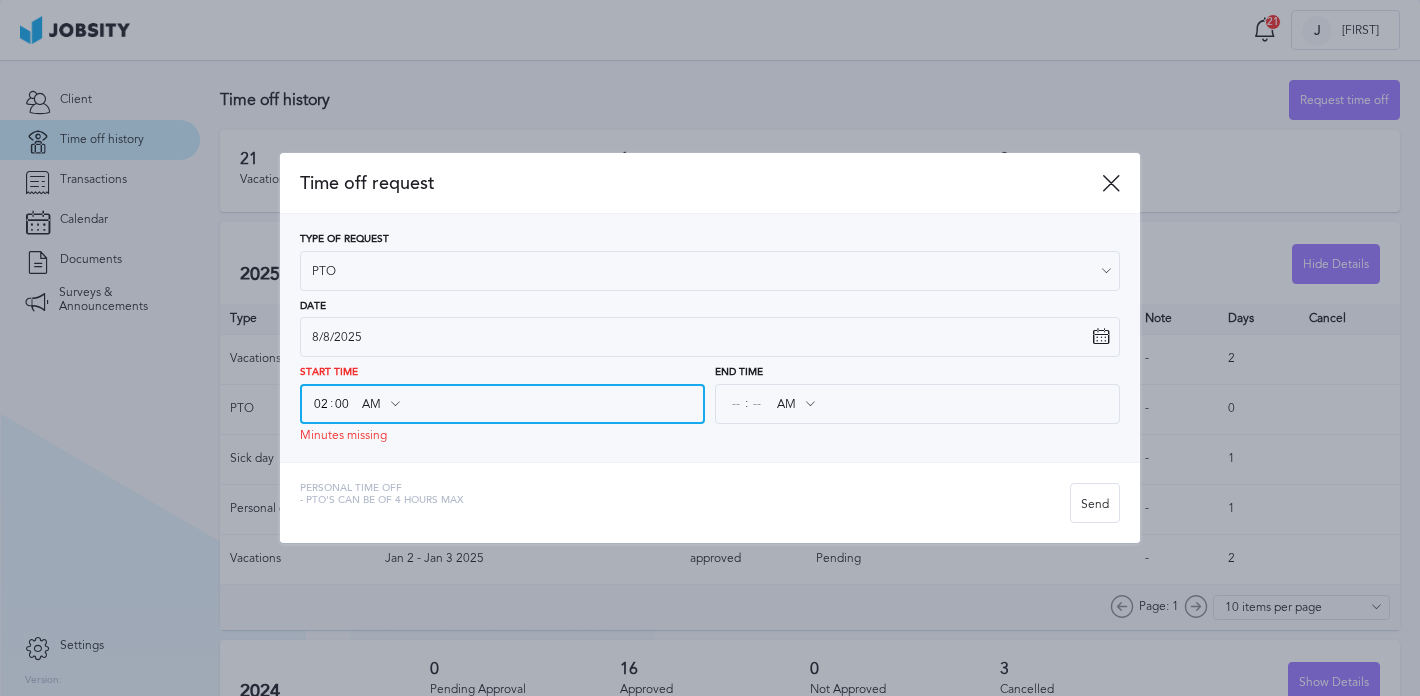 type on "00" 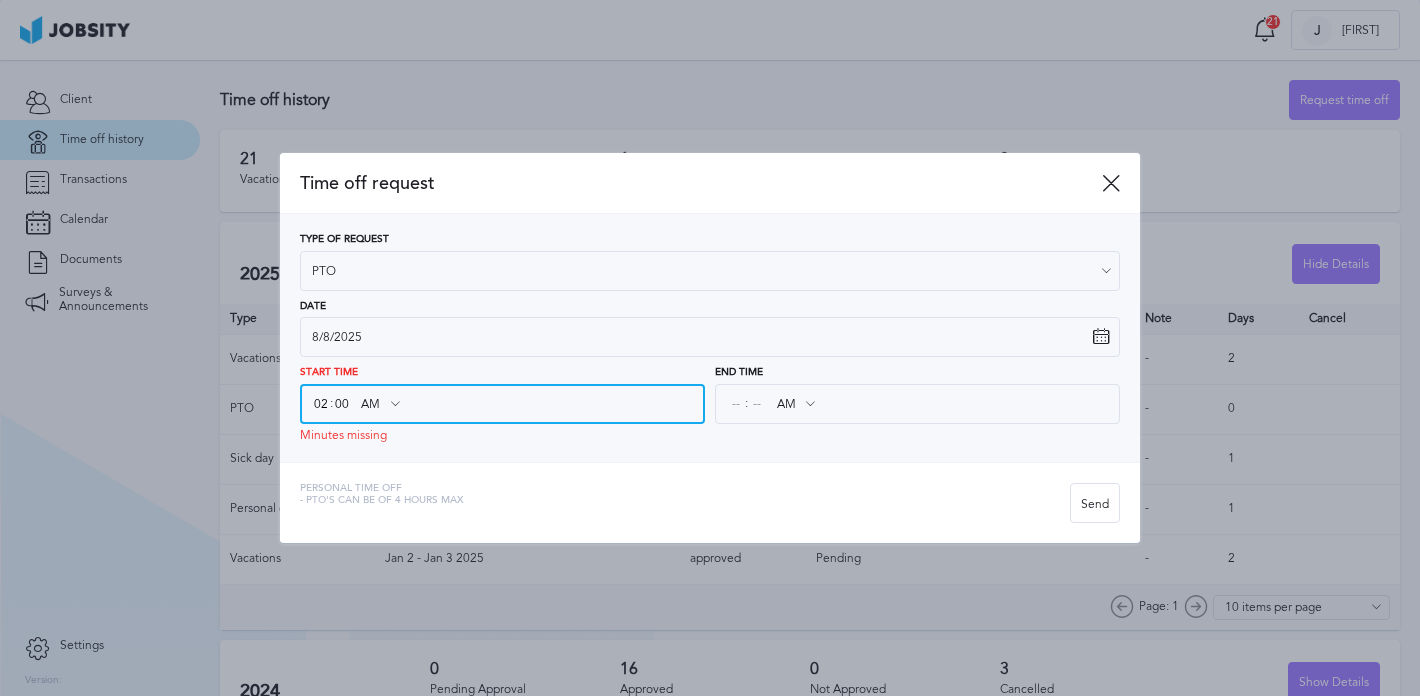 click on "AM" at bounding box center (380, 404) 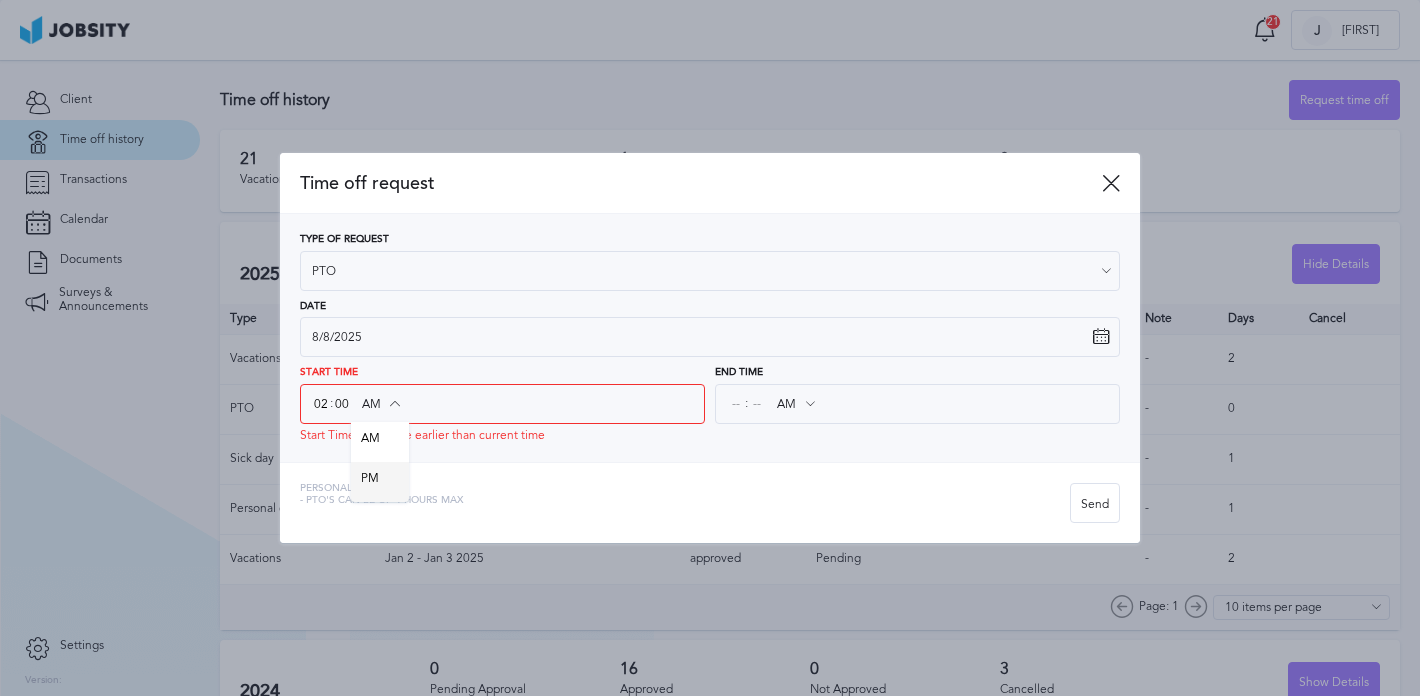 type on "PM" 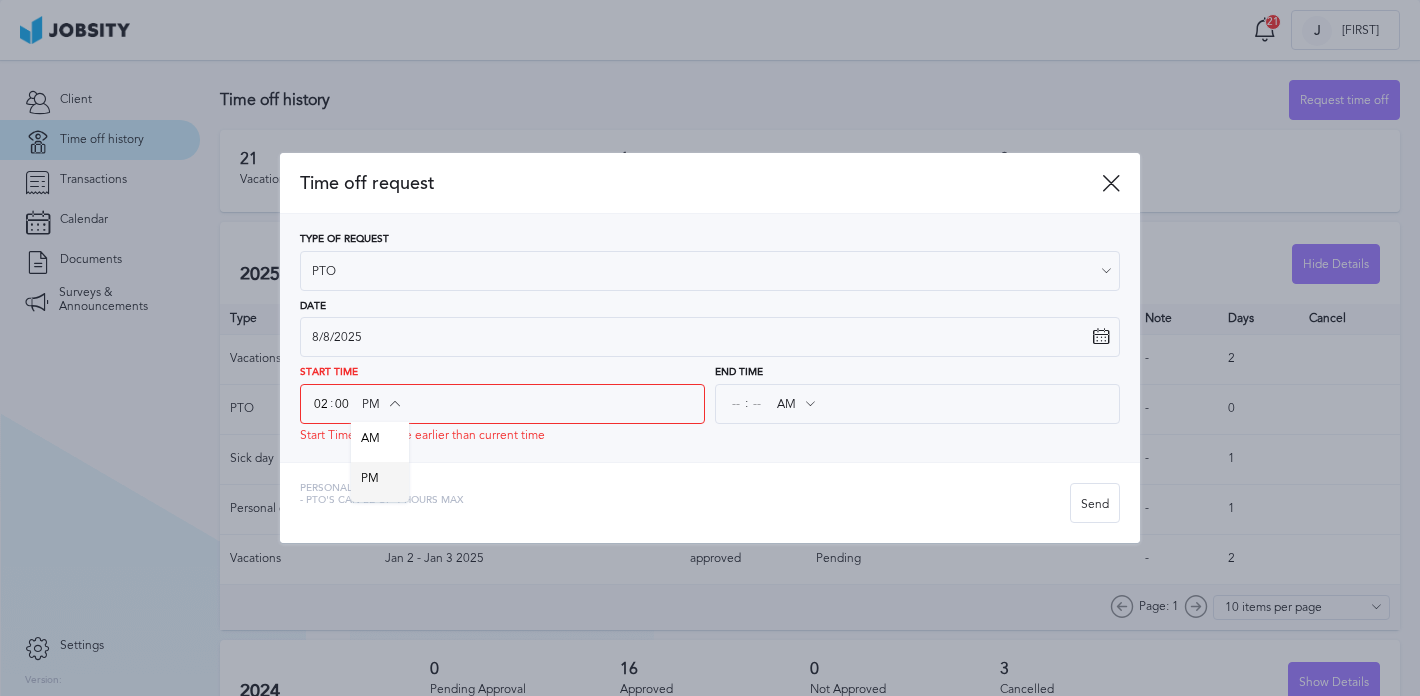 click on "Time off request Type of Request PTO Vacations Personal day Sick day PTO Maternity / Paternity Date 8/8/2025 S M T W T F S 27 28 29 30 31 1 2 3 4 5 6 7 8 9 10 11 12 13 14 15 16 17 18 19 20 21 22 23 24 25 26 27 28 29 30 31 1 2 3 4 5 6 August 2025 Start Time 02 : 00 PM AM PM Start Time cannot be earlier than current time End Time : AM AM PM Personal Time Off - PTO's can be of 4 hours max Send" at bounding box center (710, 348) 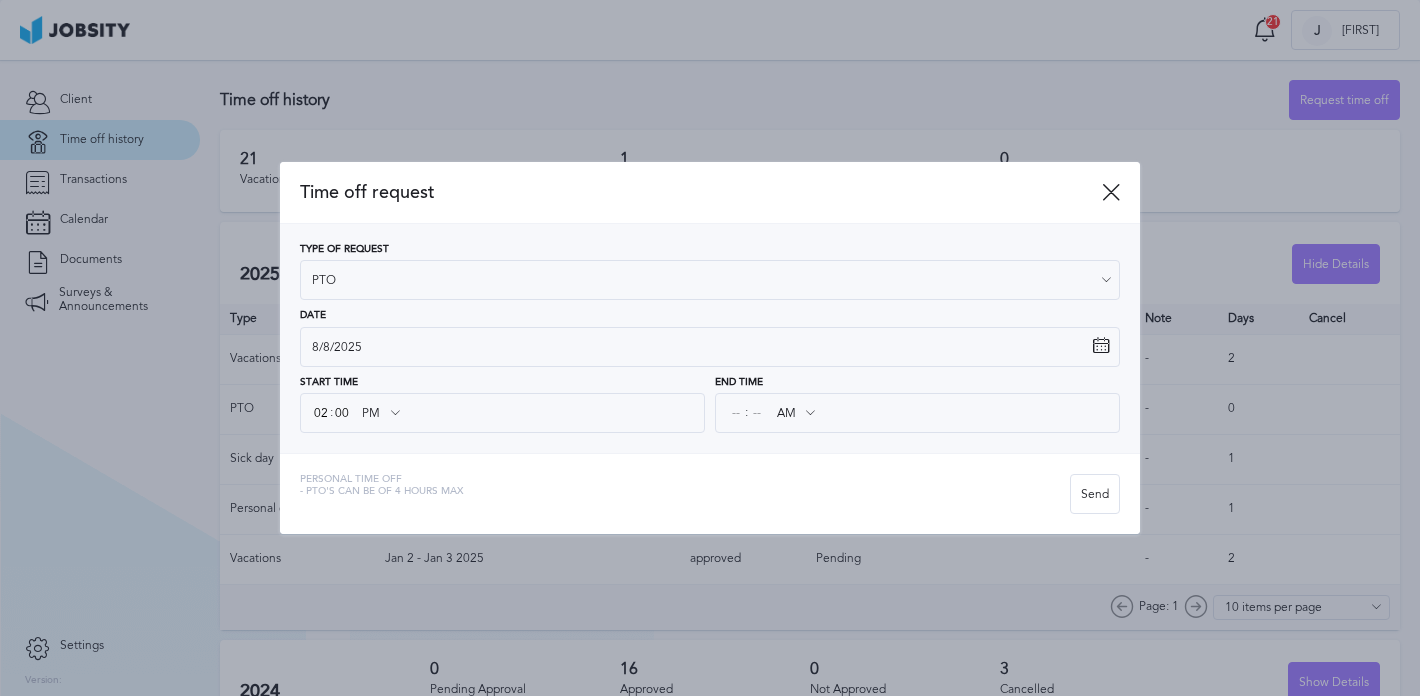 click at bounding box center [395, 413] 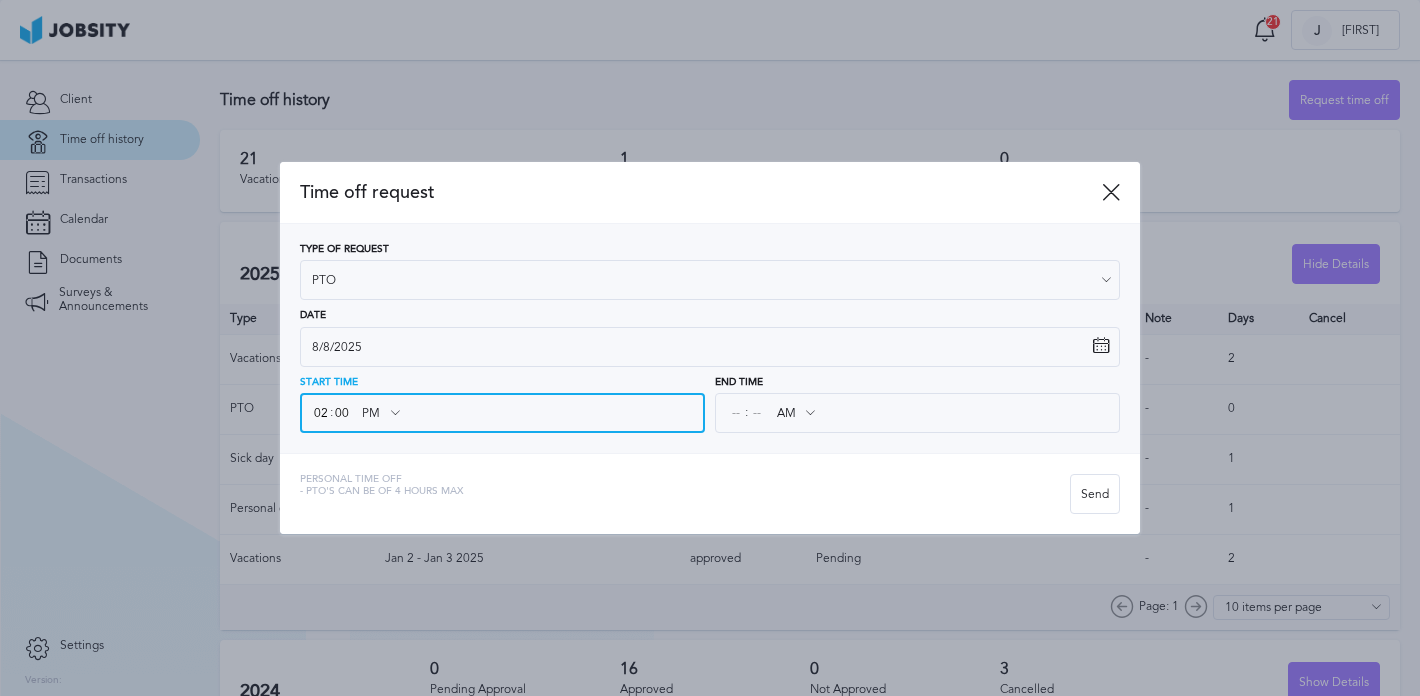 click on "00" at bounding box center [342, 413] 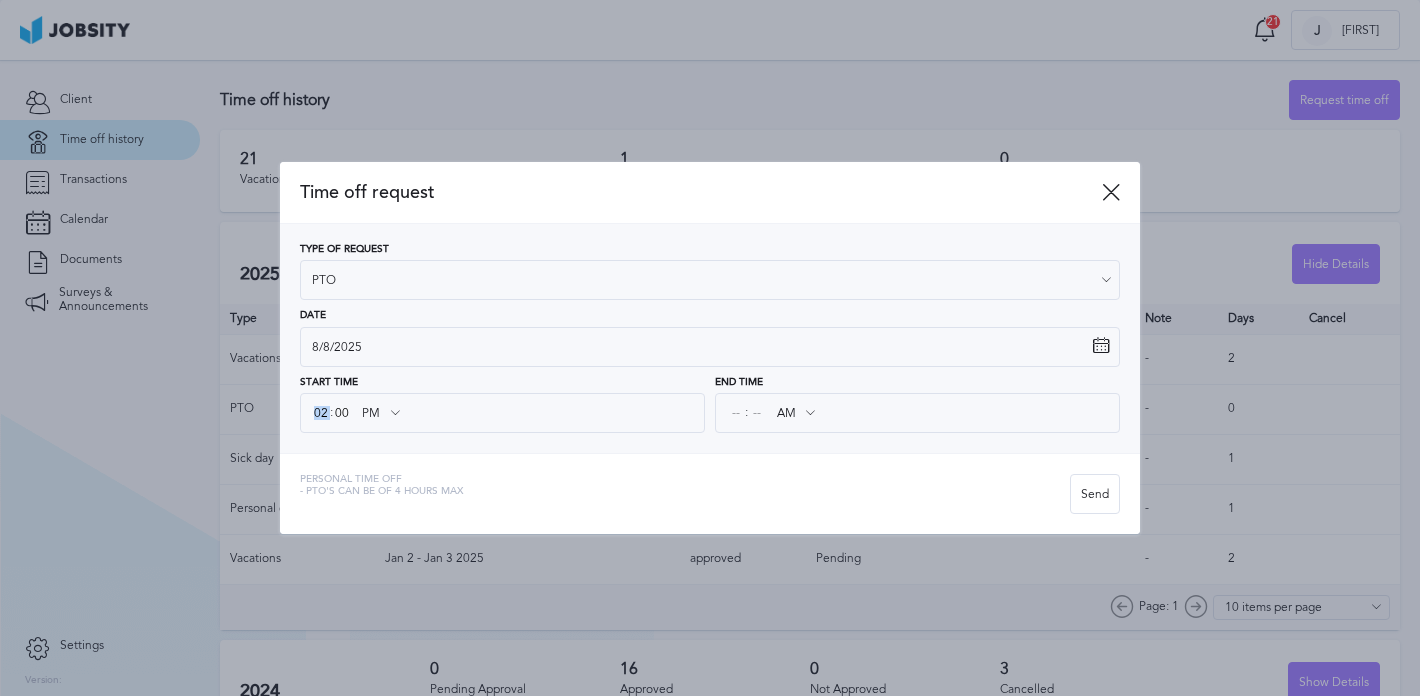 drag, startPoint x: 331, startPoint y: 412, endPoint x: 320, endPoint y: 411, distance: 11.045361 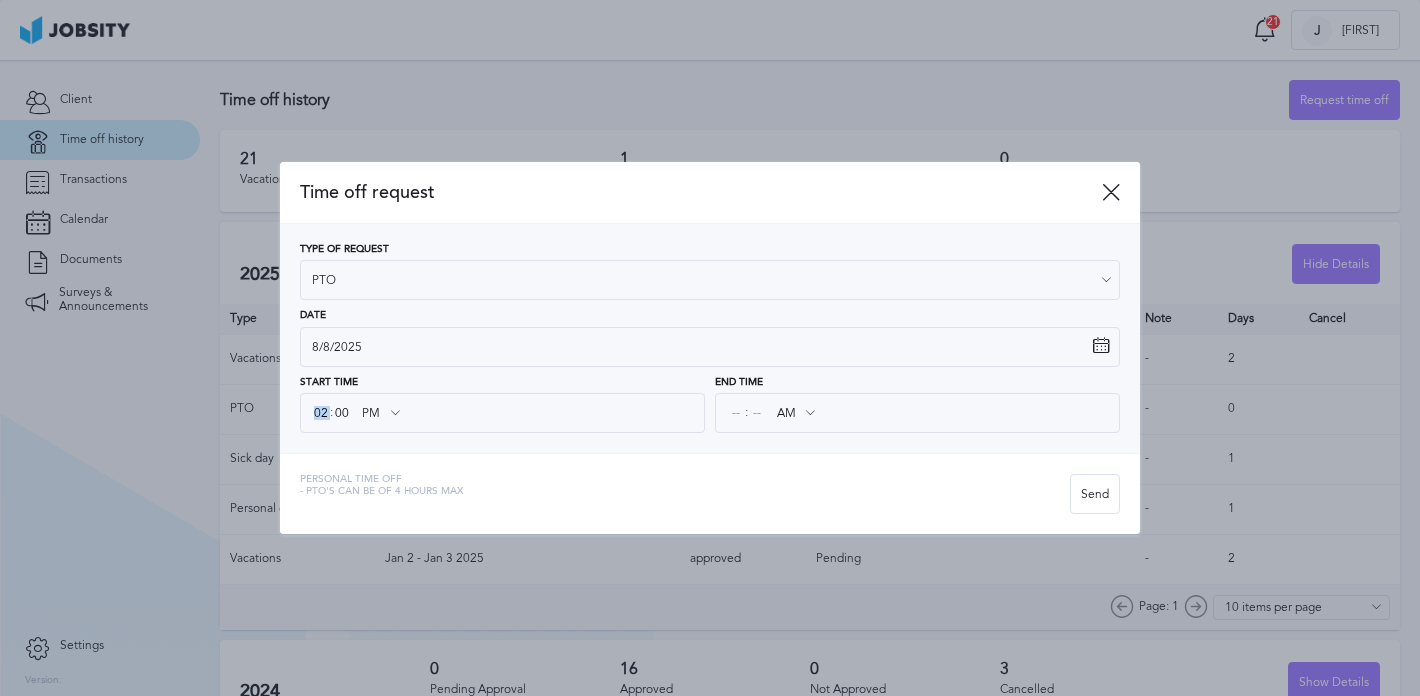 click on "02 : 00 PM AM PM" at bounding box center [502, 413] 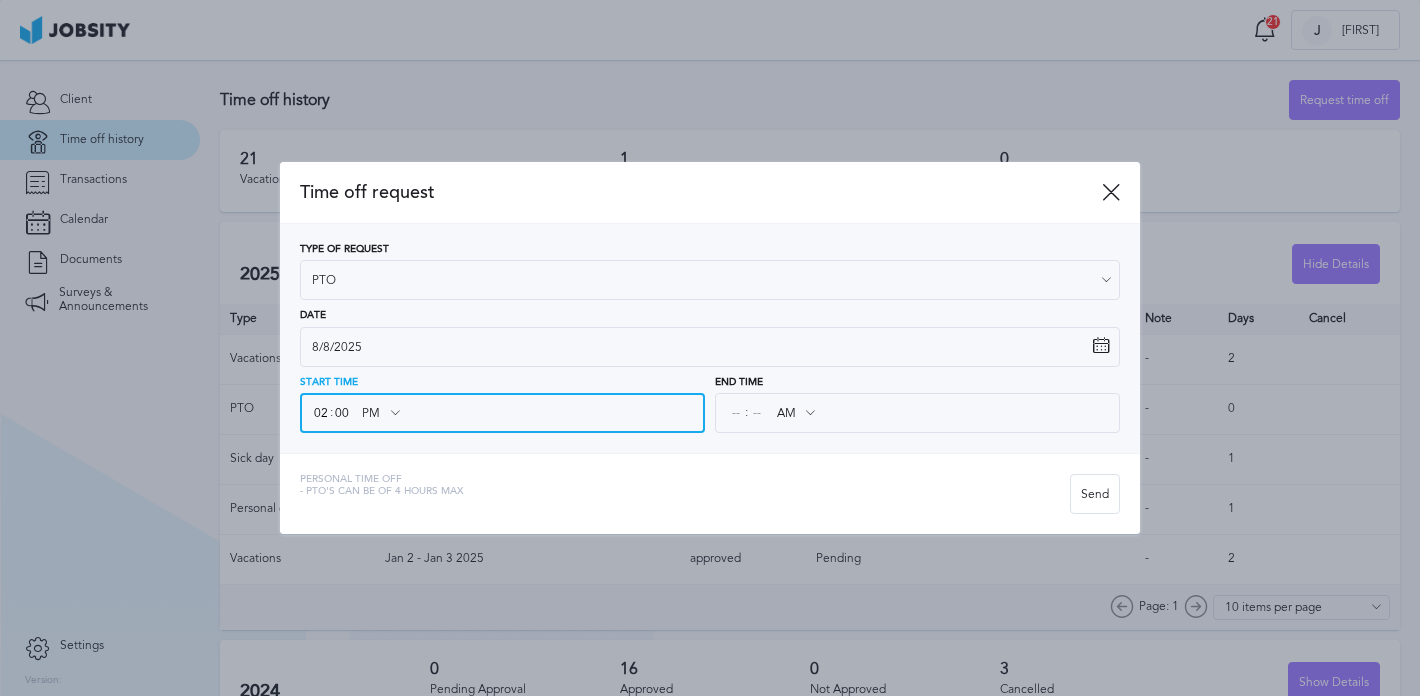 click on "02" at bounding box center (321, 413) 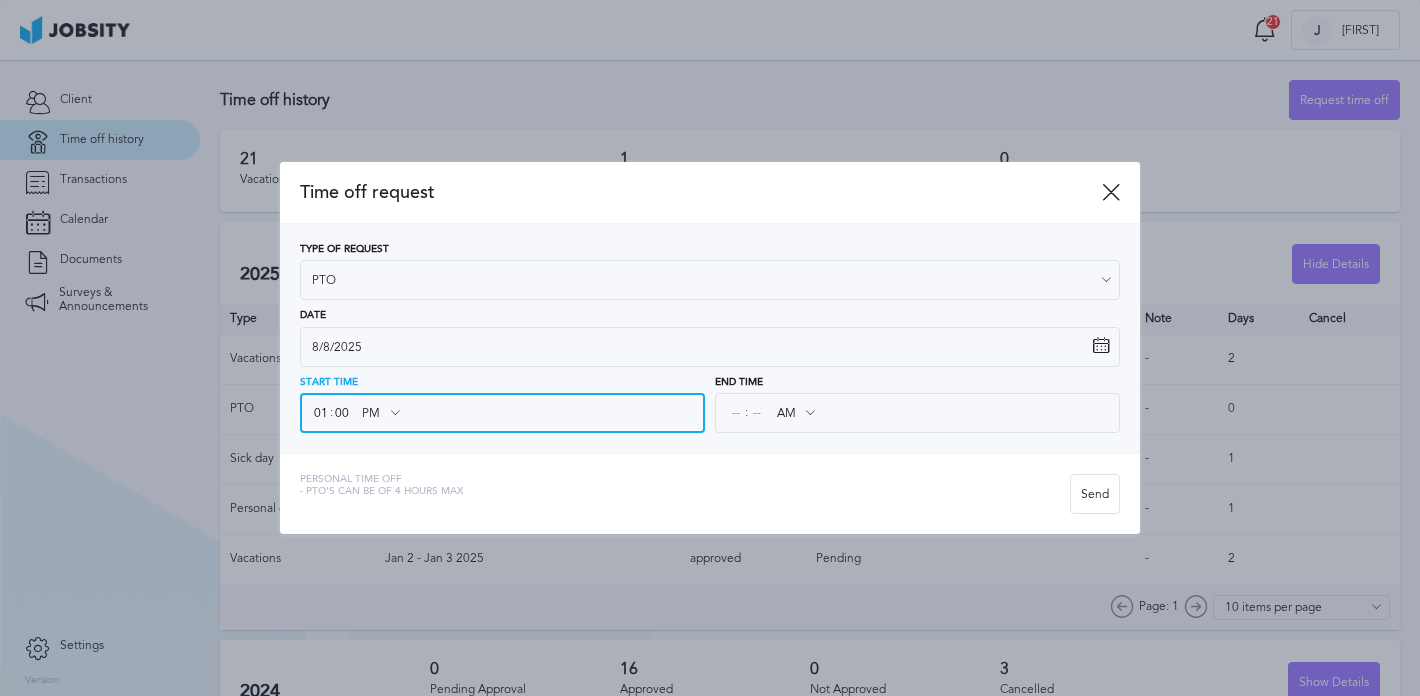 type on "01" 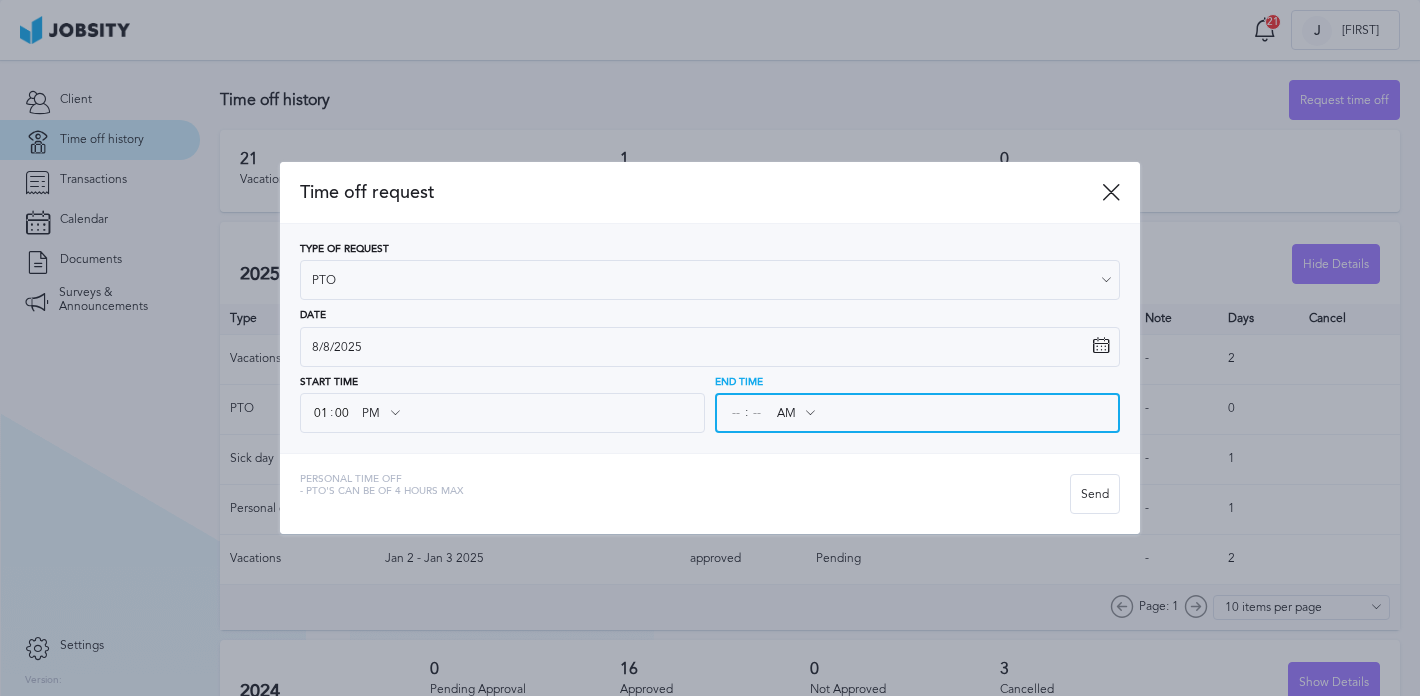 click at bounding box center (736, 413) 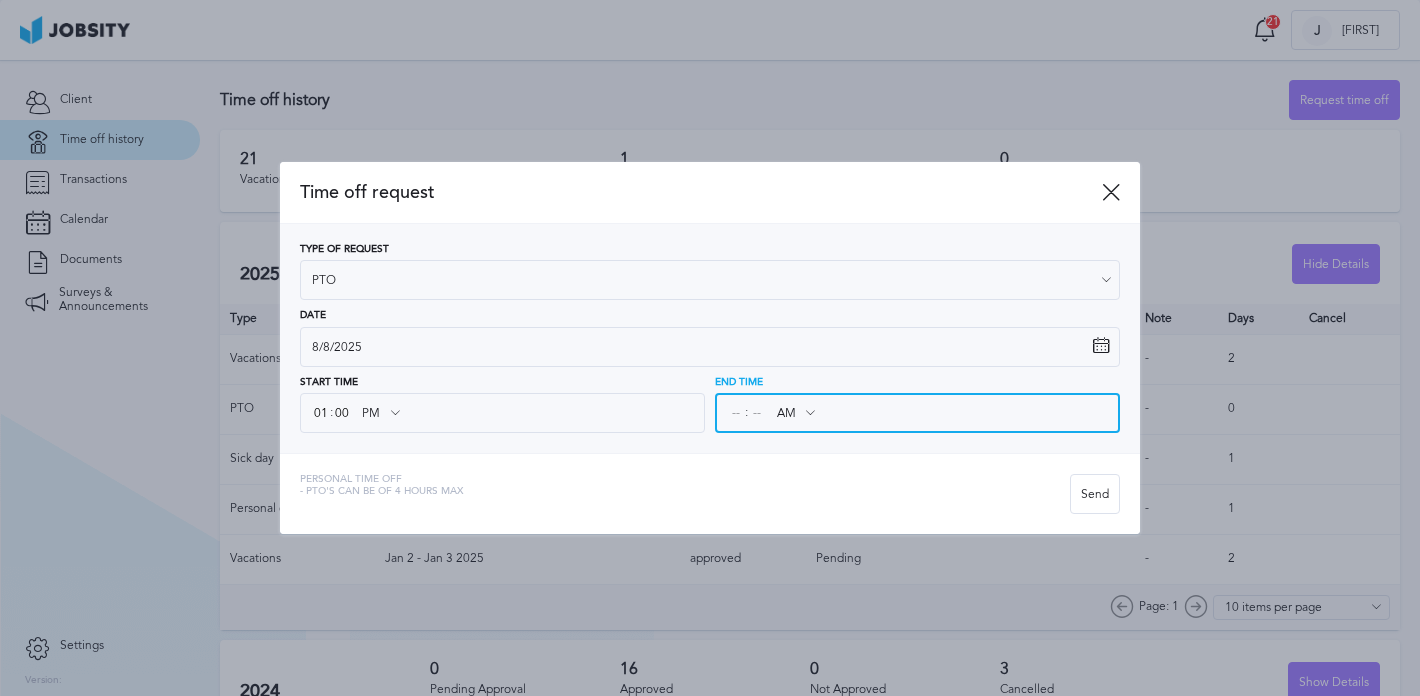click at bounding box center [736, 413] 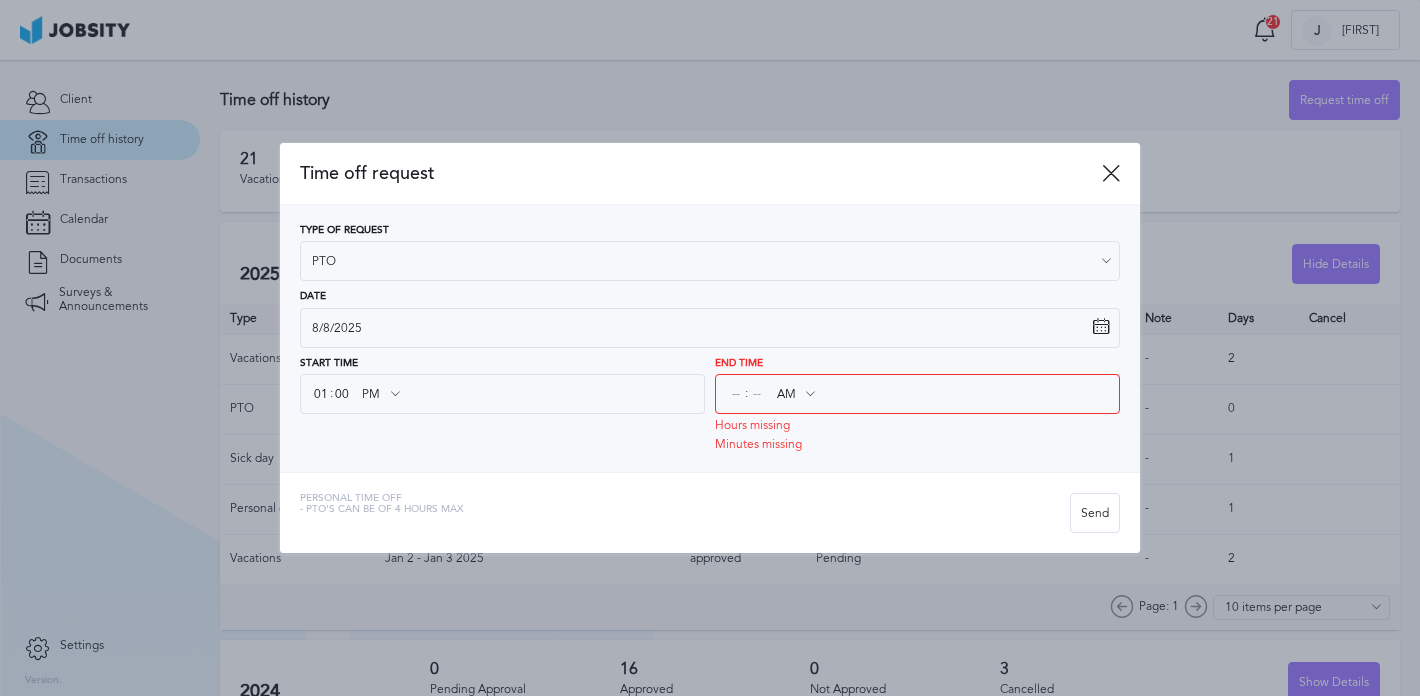 click on "AM AM PM" at bounding box center (795, 394) 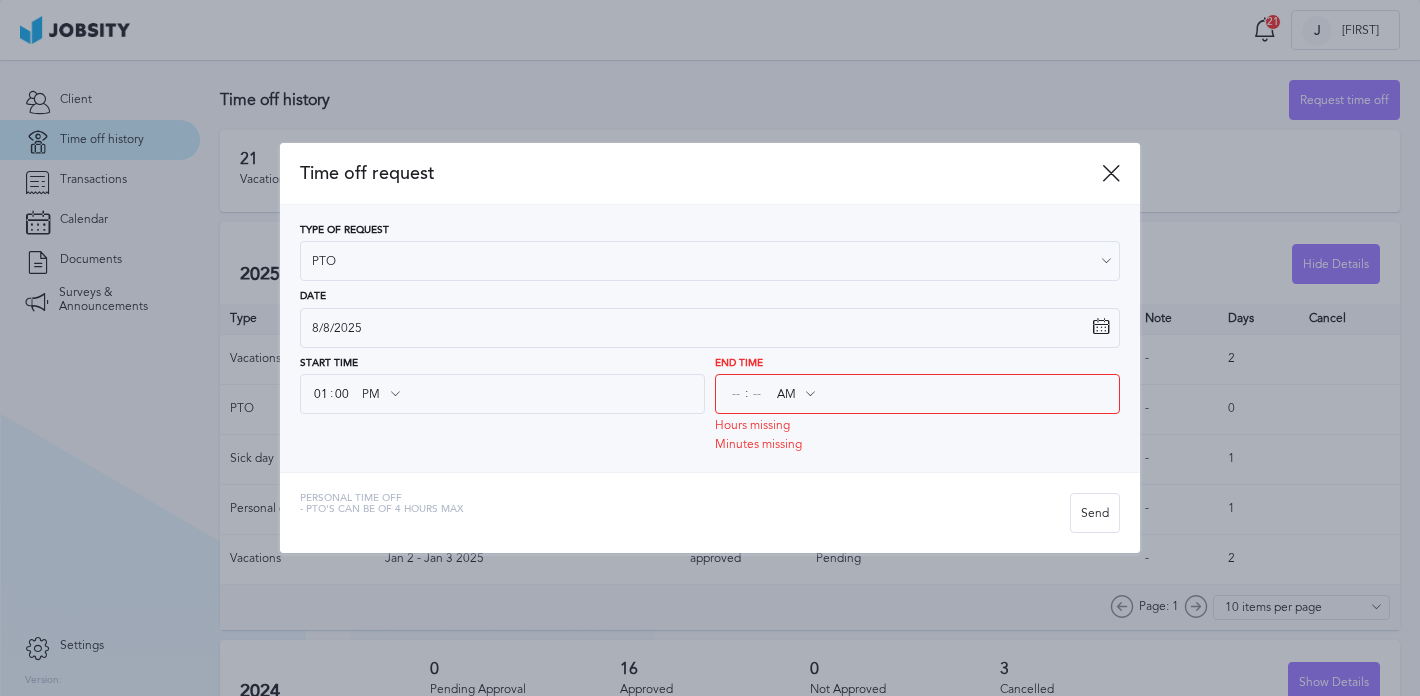 click at bounding box center [810, 394] 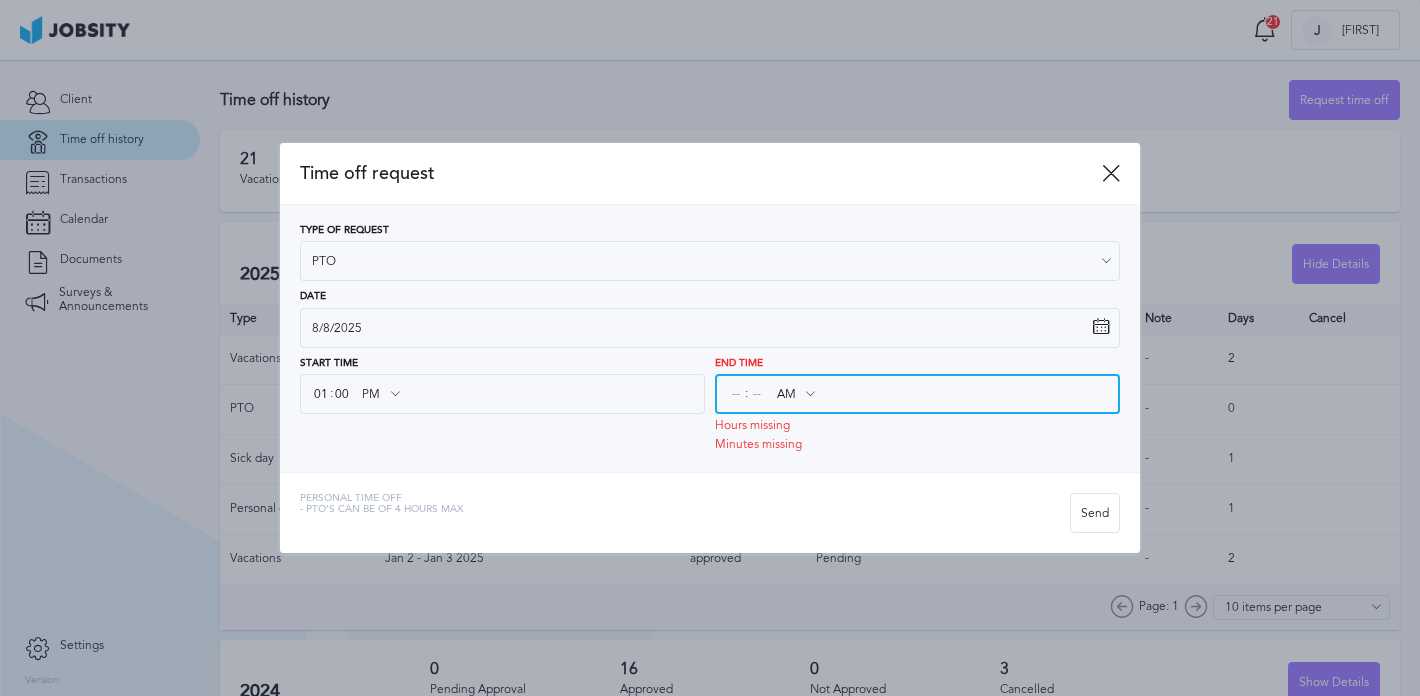 click at bounding box center (736, 394) 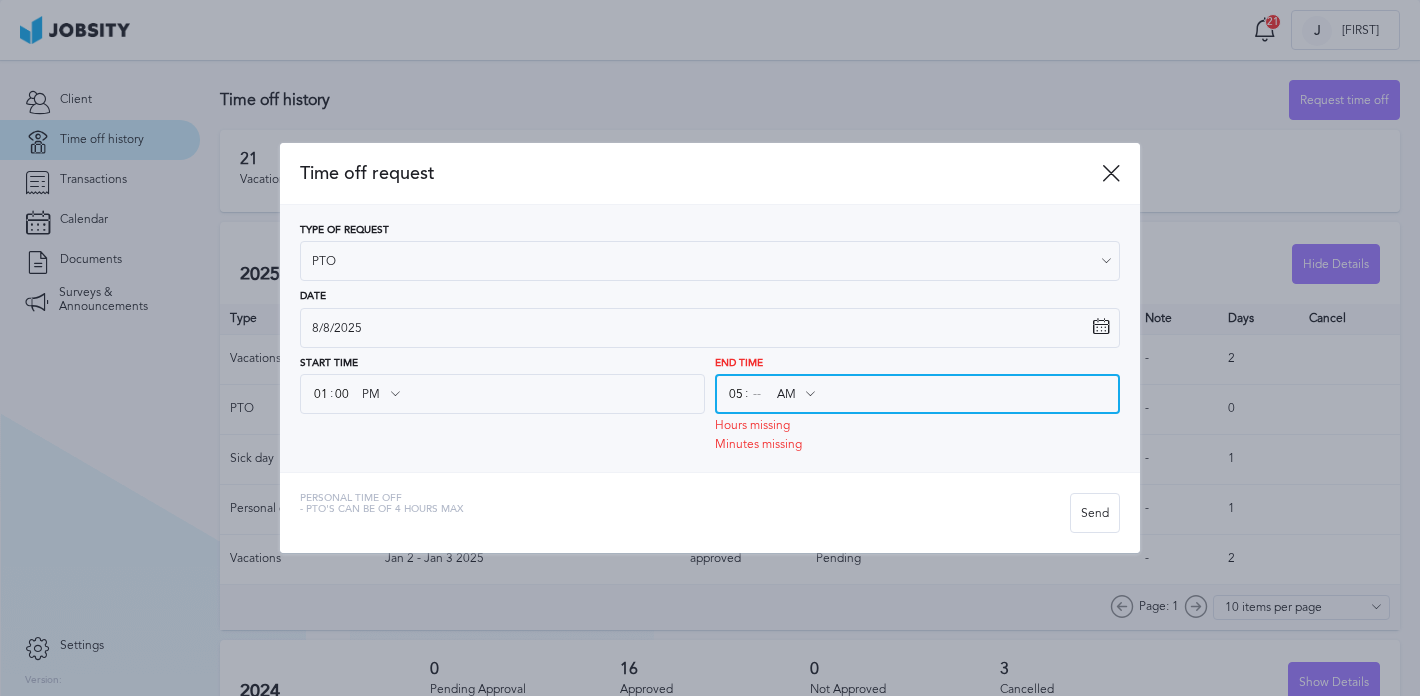 type on "05" 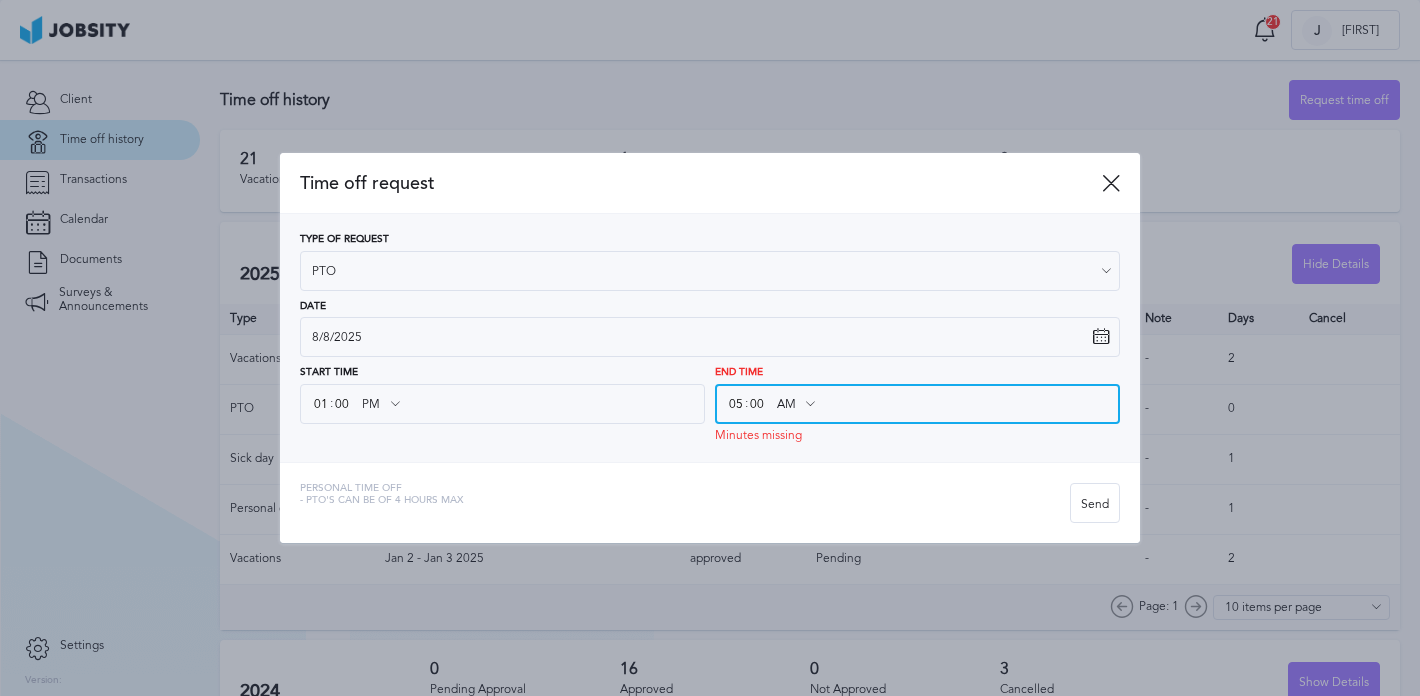 type on "00" 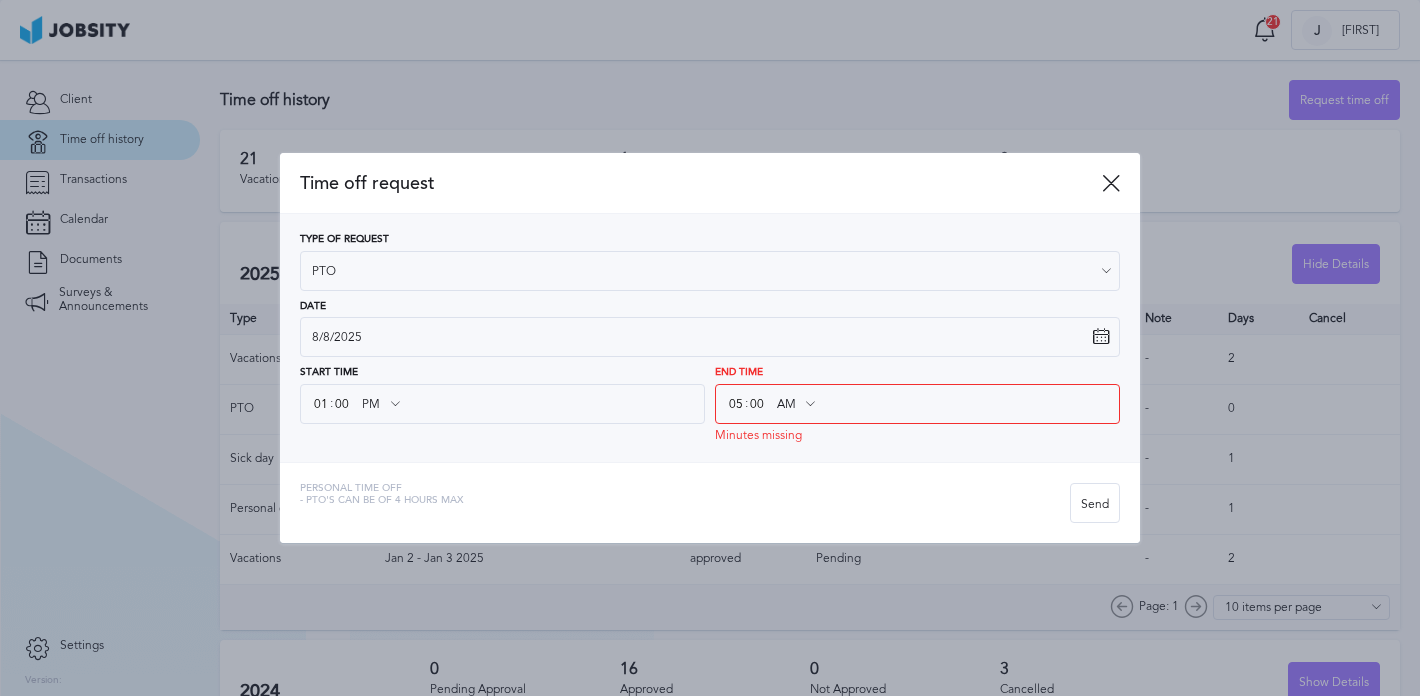 click at bounding box center (810, 404) 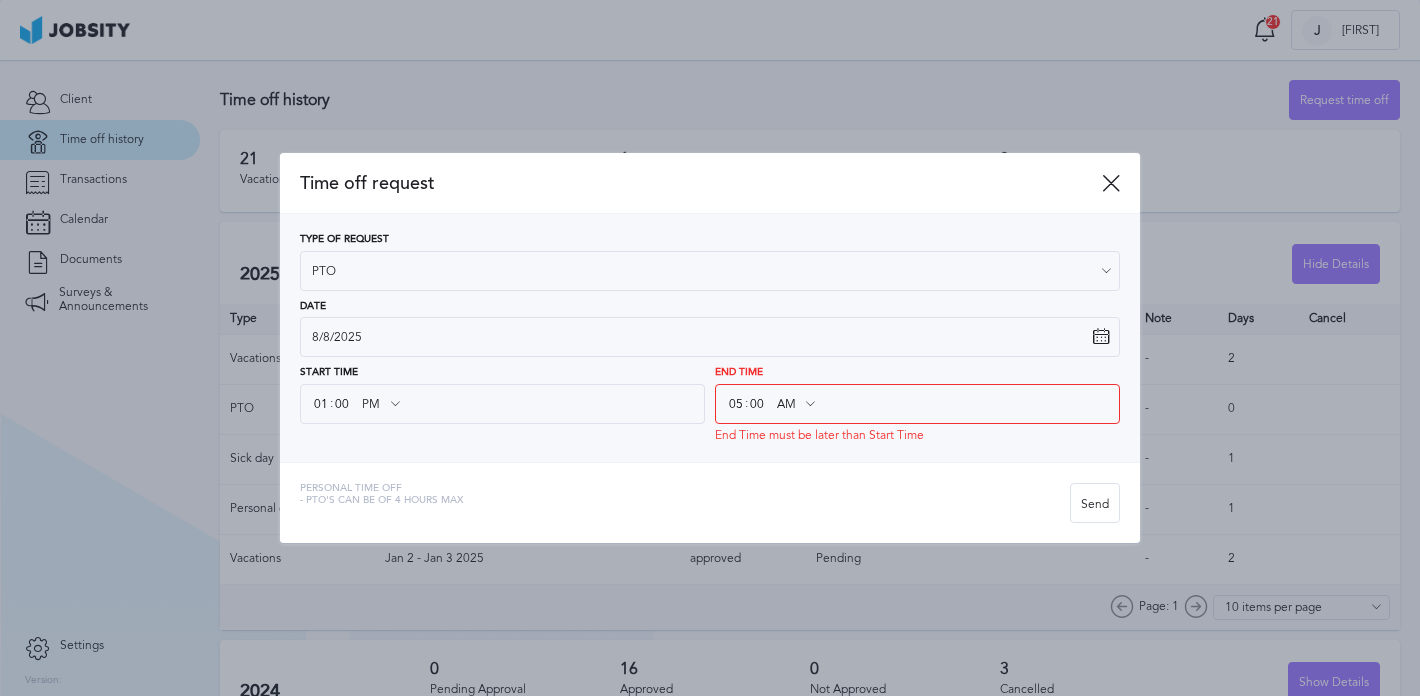 click at bounding box center (810, 404) 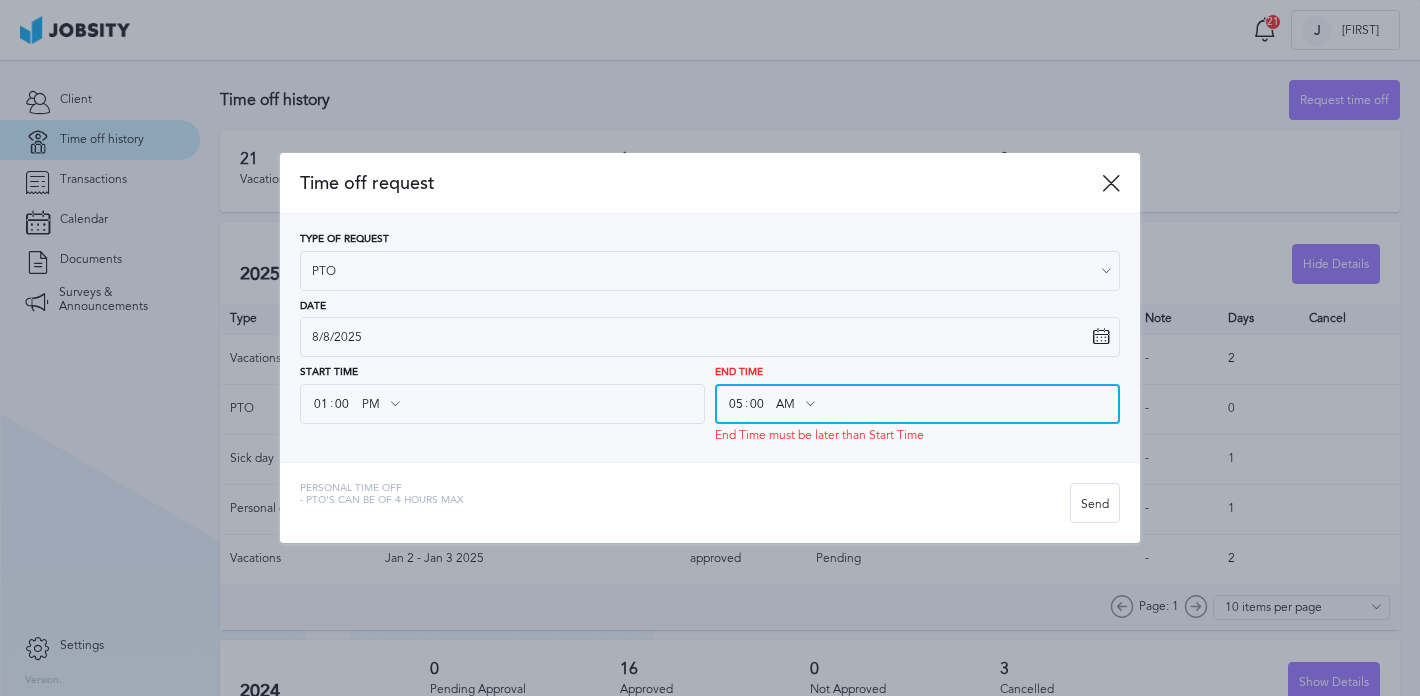 click on "AM" at bounding box center [795, 404] 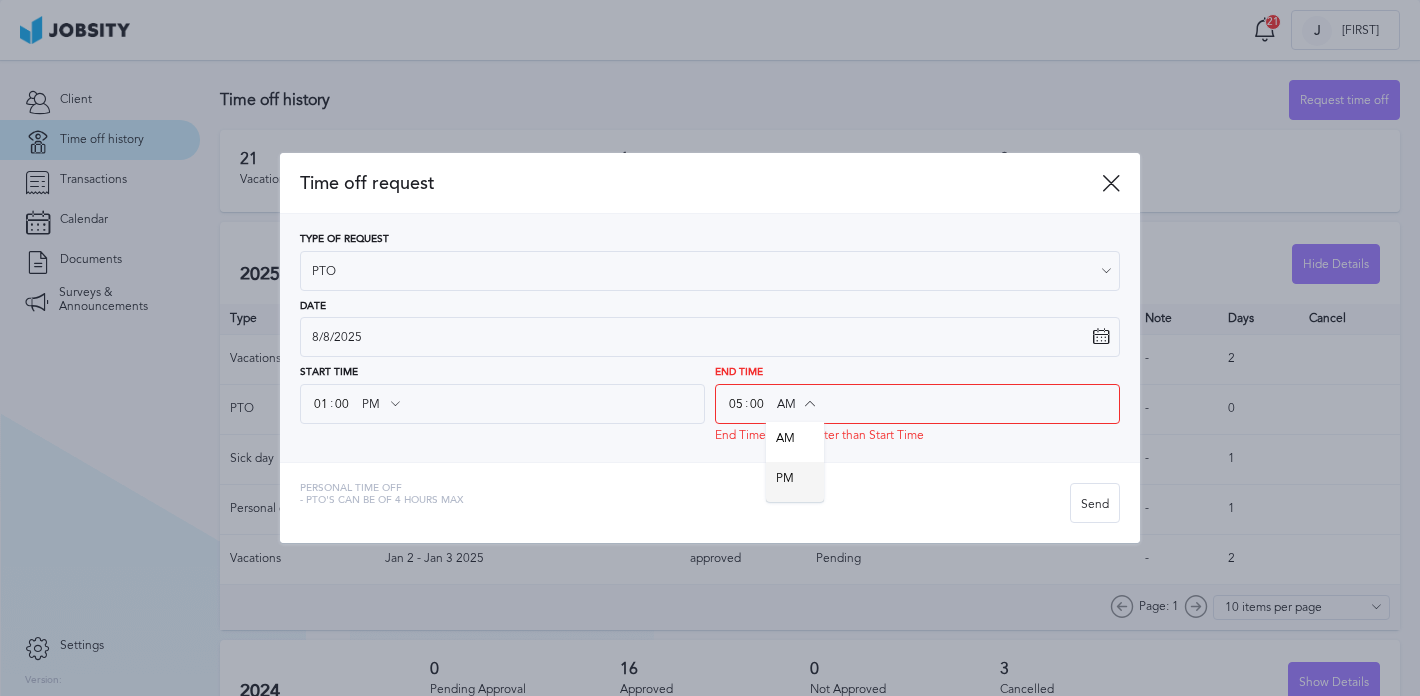 type on "PM" 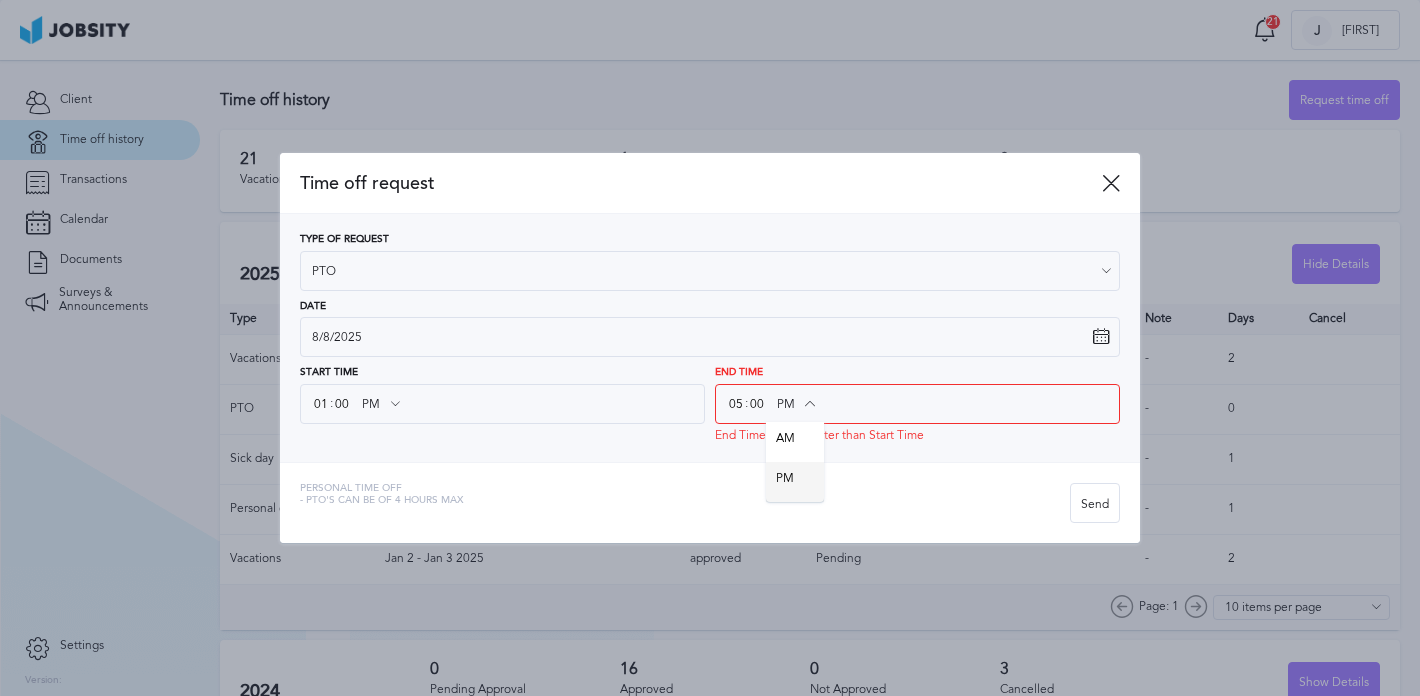 click on "Time off request Type of Request PTO Vacations Personal day Sick day PTO Maternity / Paternity Date 8/8/2025 S M T W T F S 27 28 29 30 31 1 2 3 4 5 6 7 8 9 10 11 12 13 14 15 16 17 18 19 20 21 22 23 24 25 26 27 28 29 30 31 1 2 3 4 5 6 August 2025 Start Time 01 : 00 PM AM PM End Time 05 : 00 PM AM PM End Time must be later than Start Time Personal Time Off - PTO's can be of 4 hours max Send" at bounding box center (710, 348) 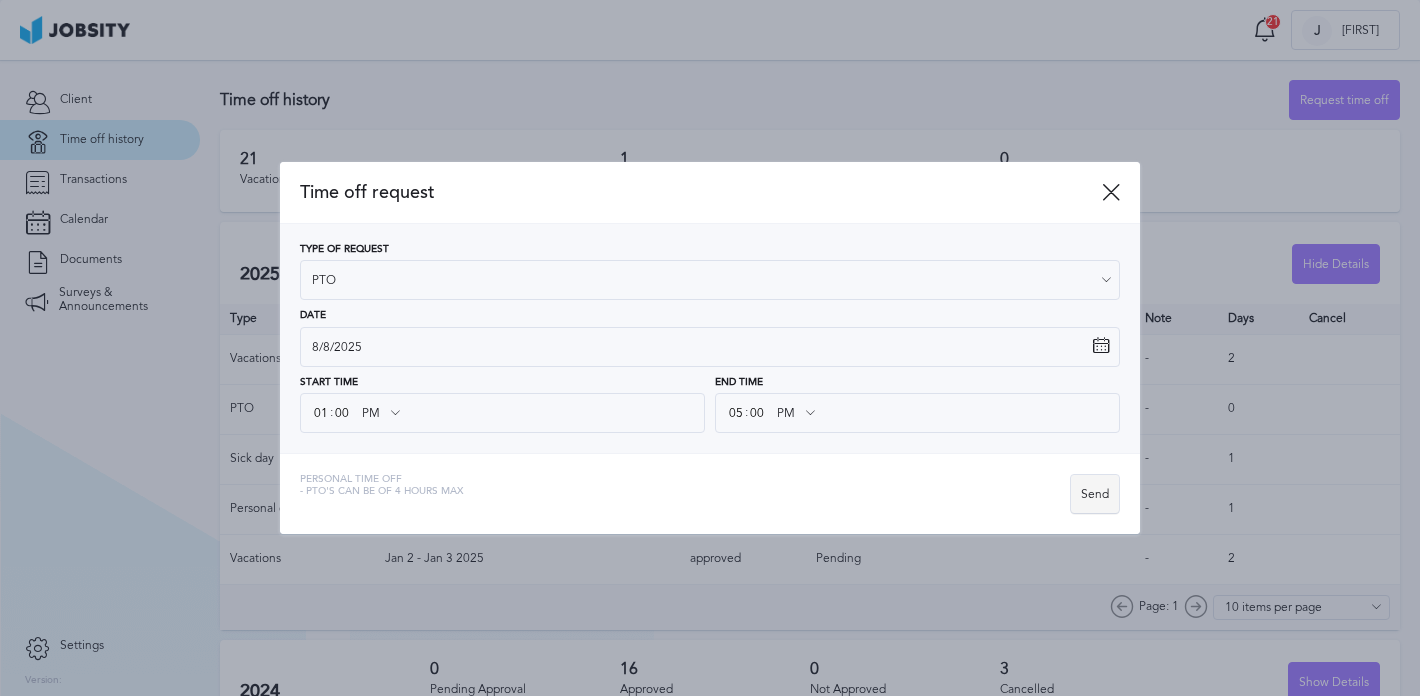 click on "Send" at bounding box center (1095, 495) 